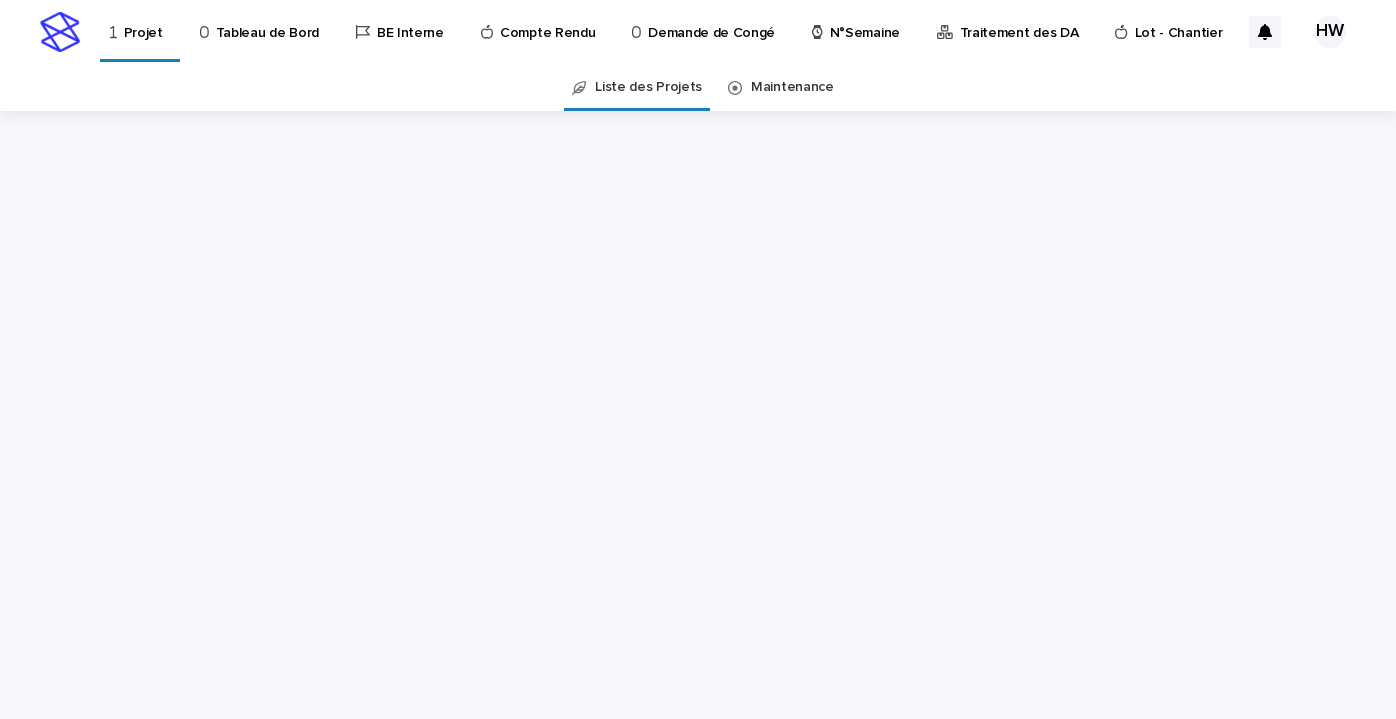 scroll, scrollTop: 0, scrollLeft: 0, axis: both 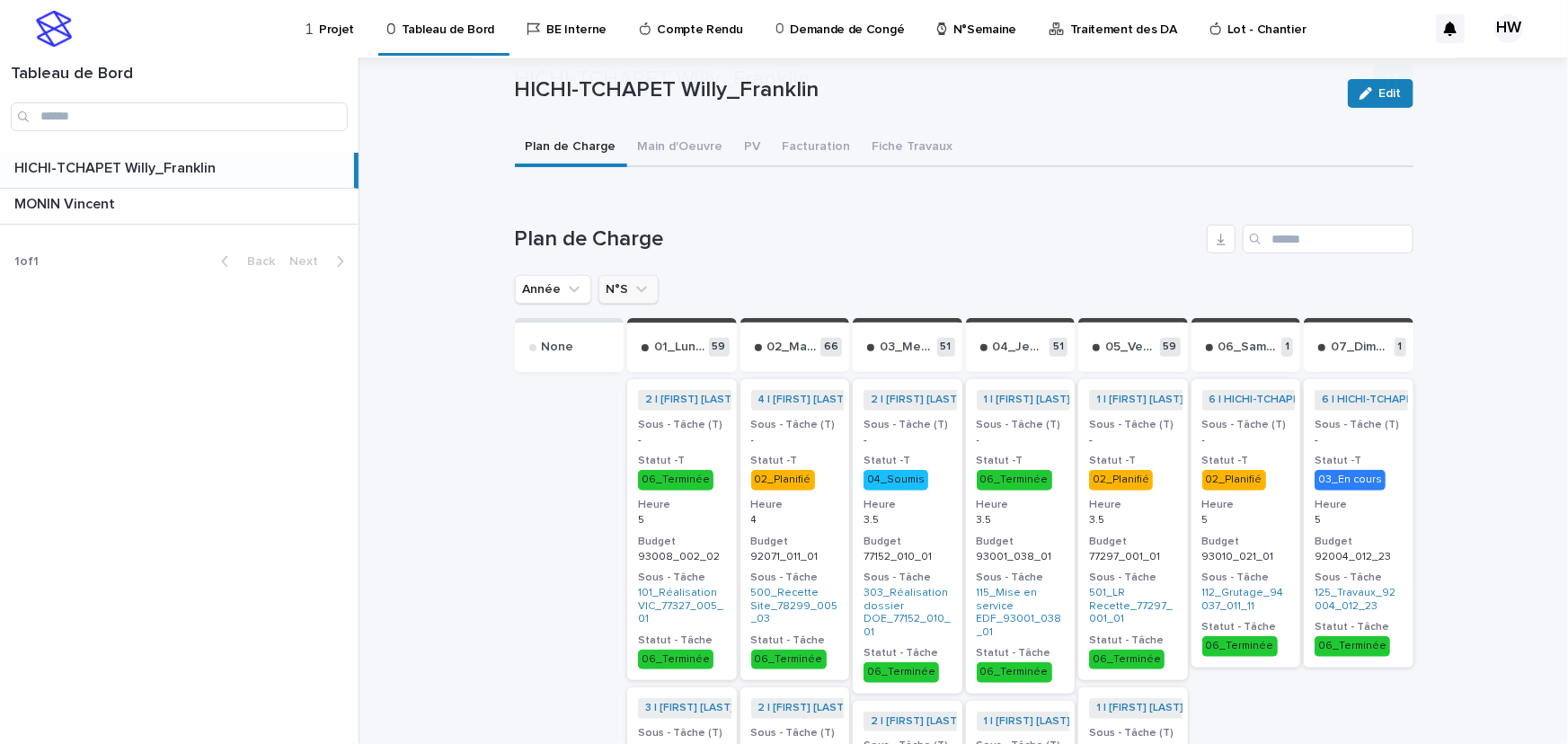 click on "N°S" at bounding box center [628, 289] 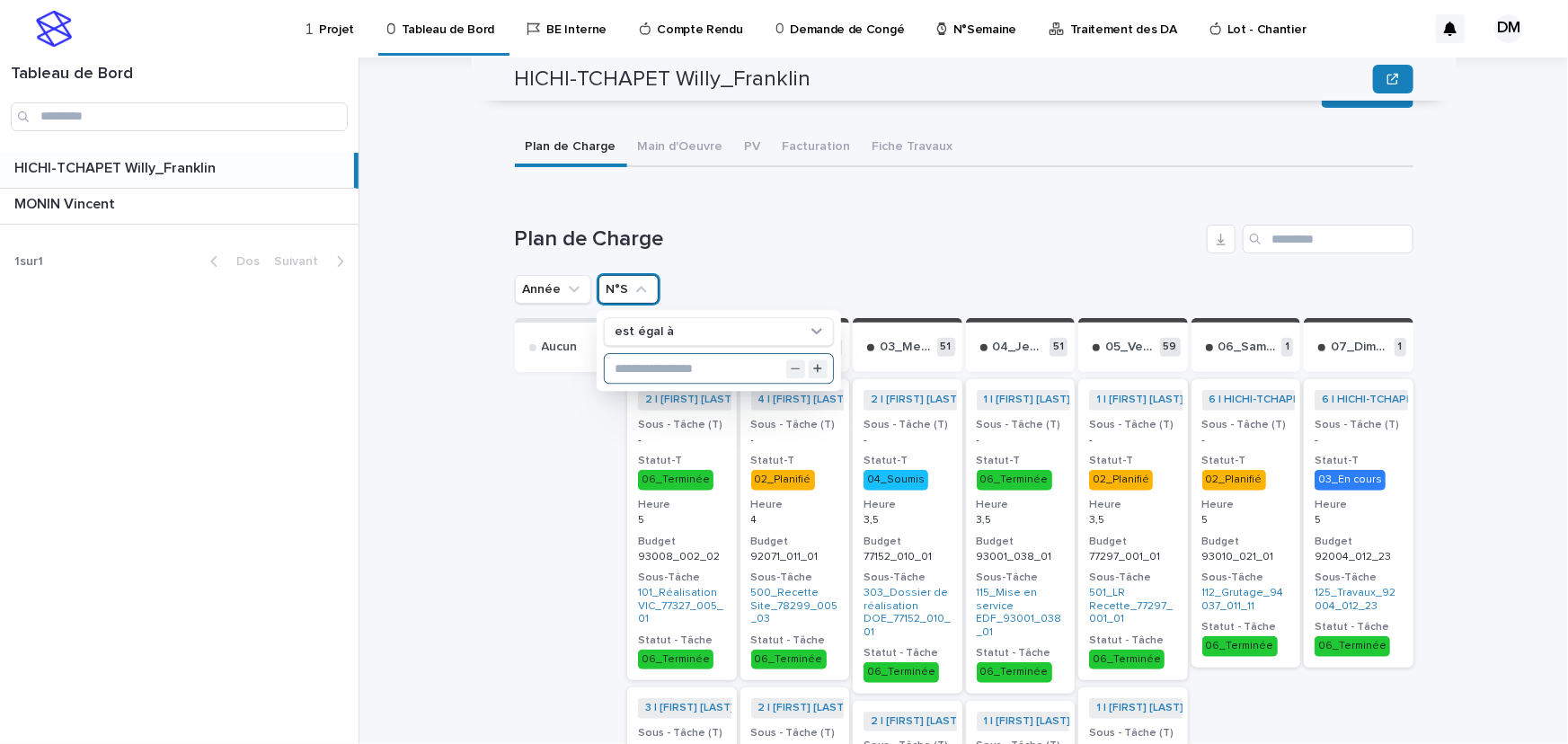 click at bounding box center [718, 369] 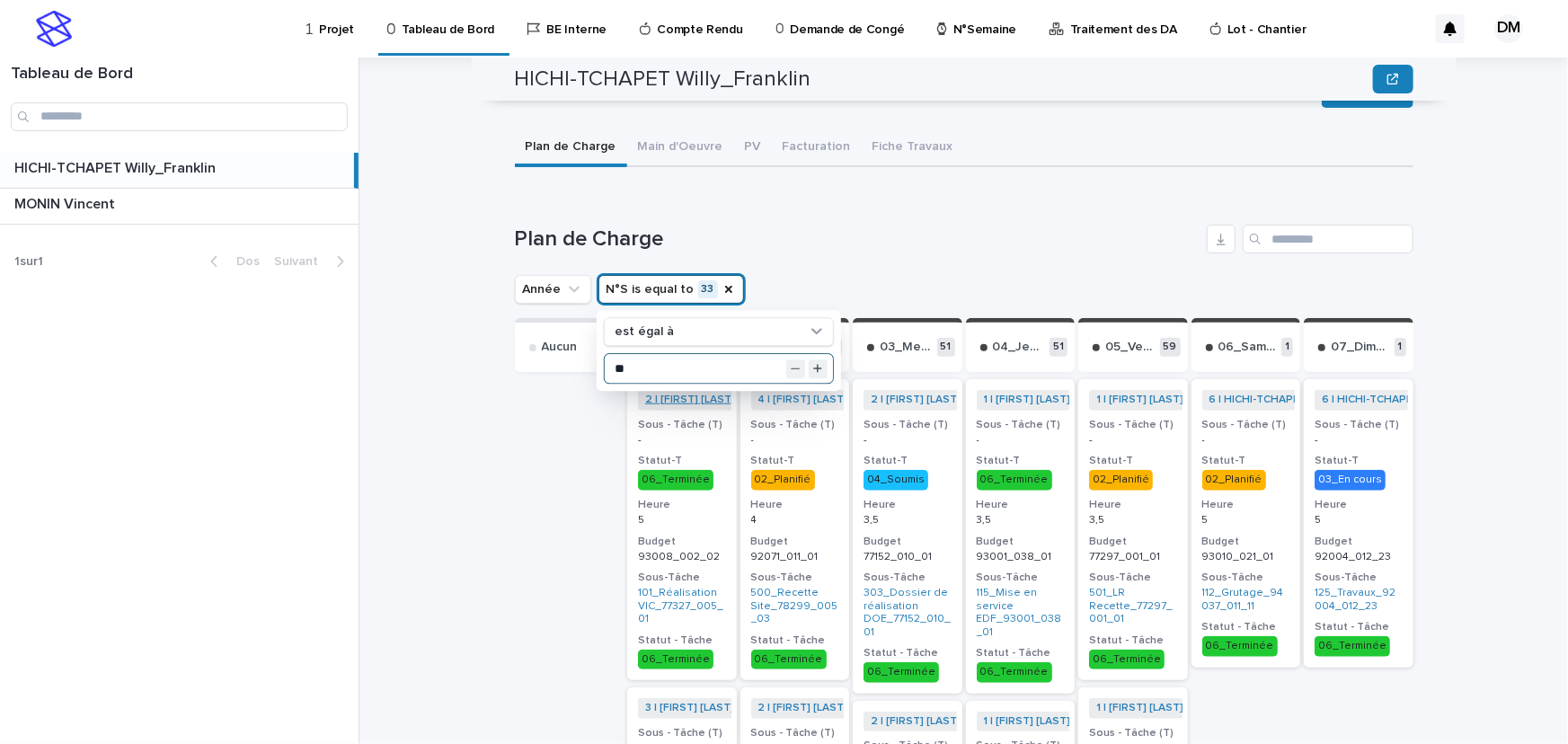 type on "**" 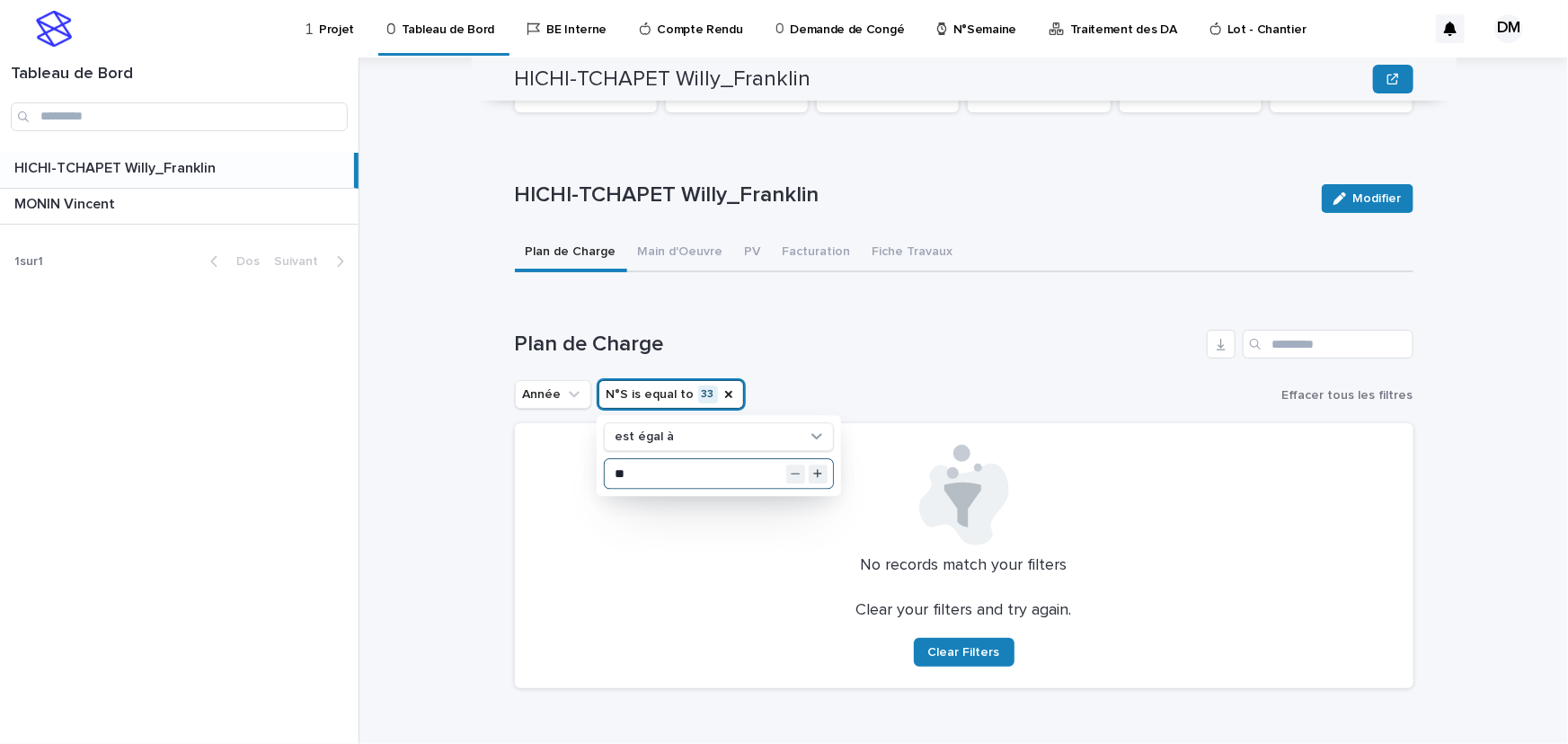 scroll, scrollTop: 449, scrollLeft: 0, axis: vertical 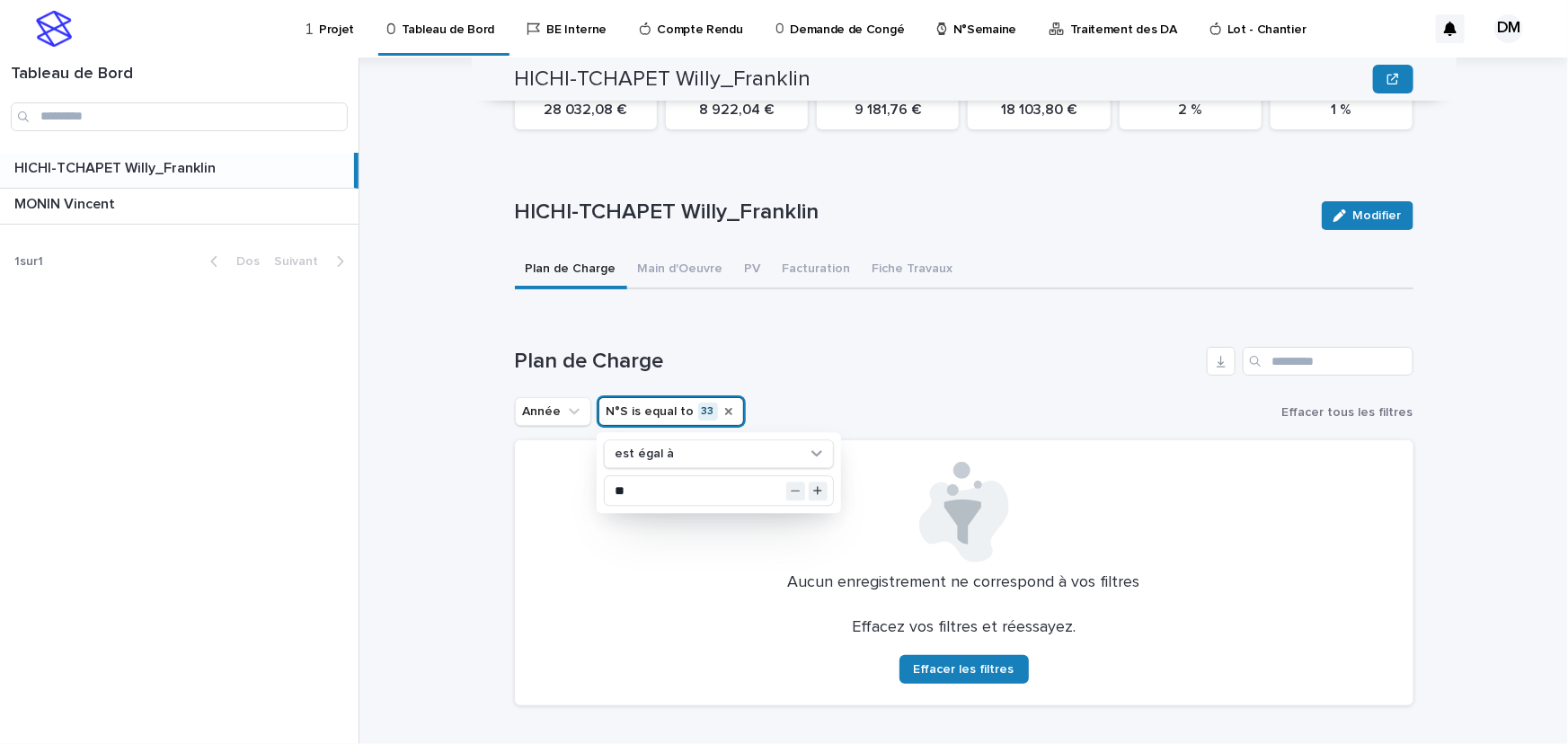 click 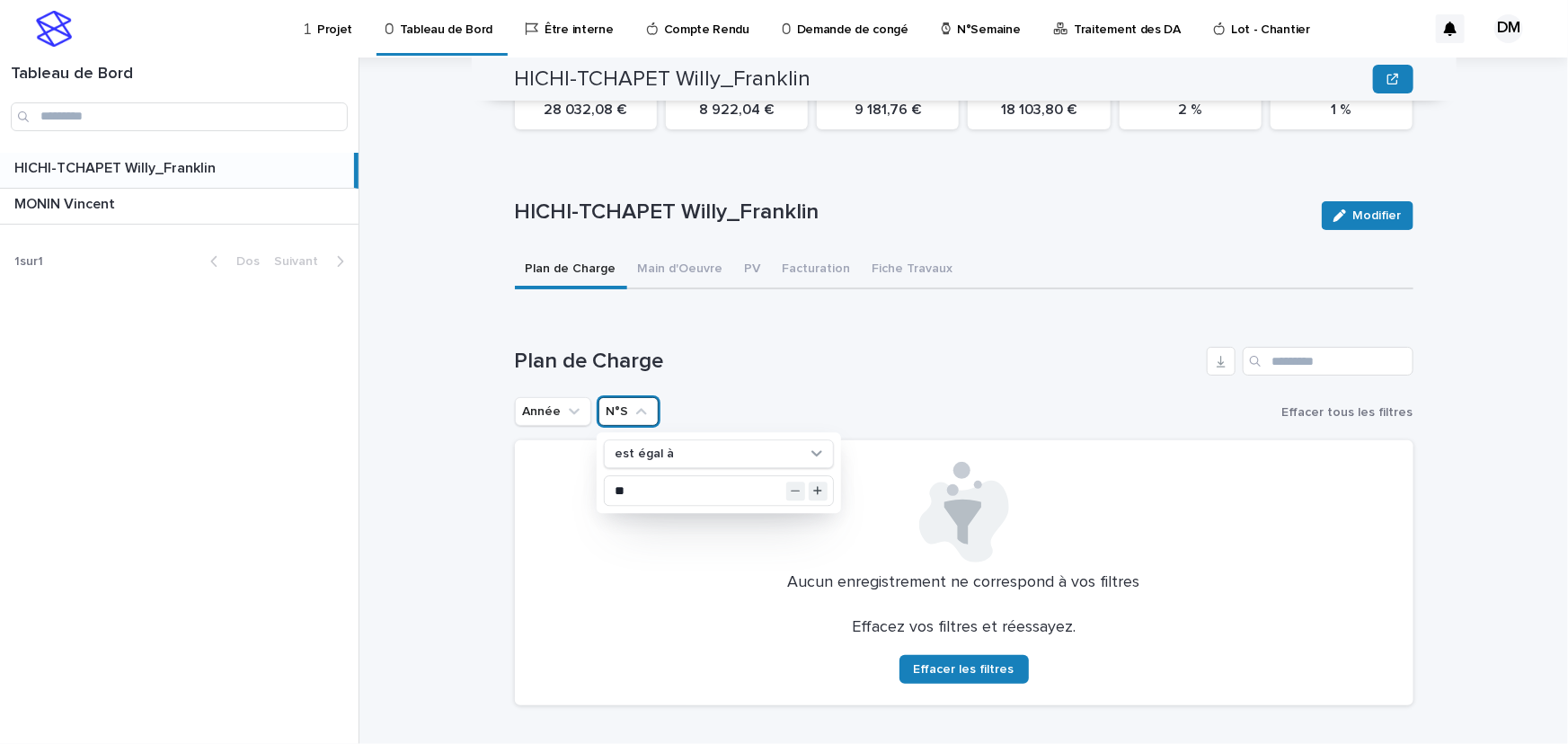 click on "N°S" at bounding box center [628, 412] 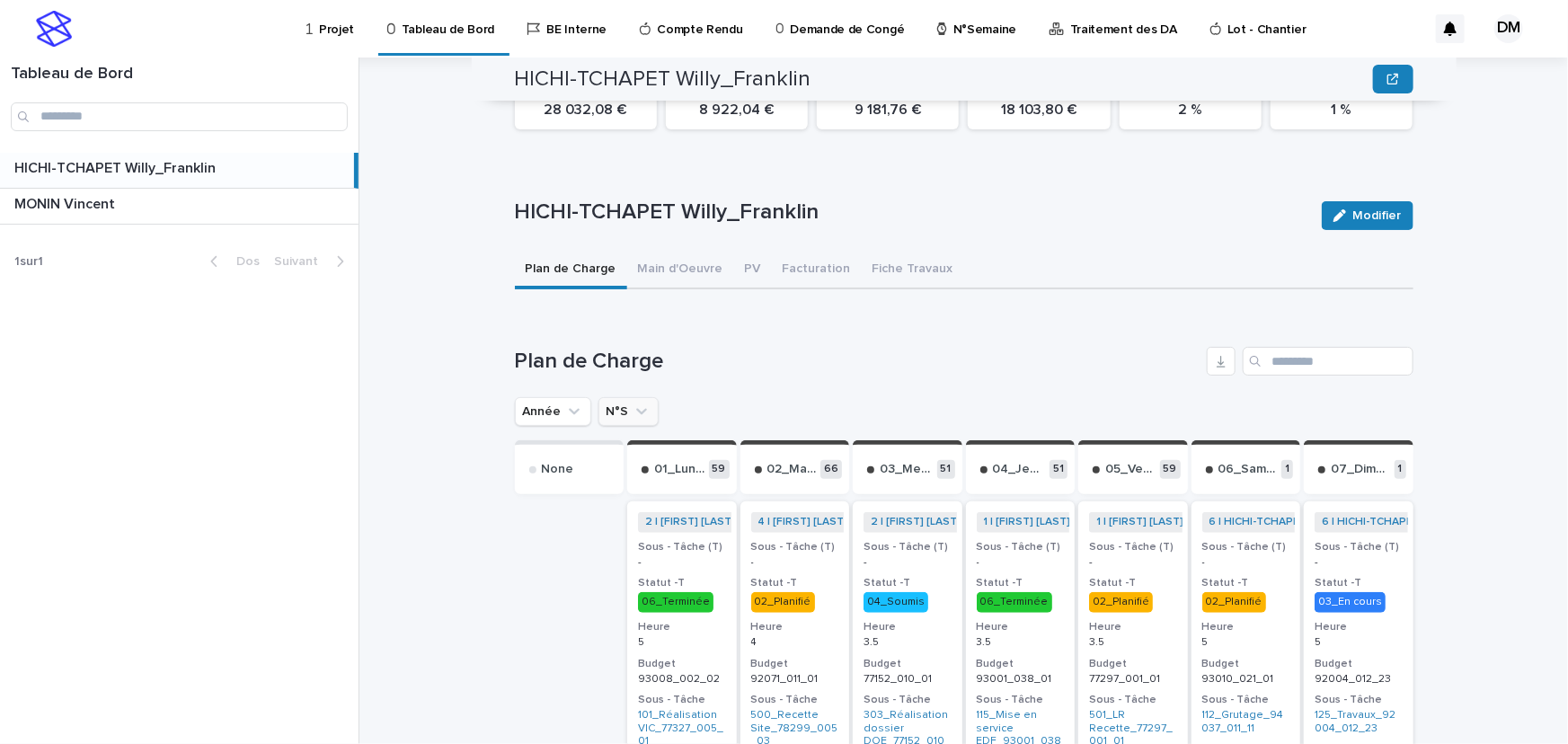 scroll, scrollTop: 391, scrollLeft: 0, axis: vertical 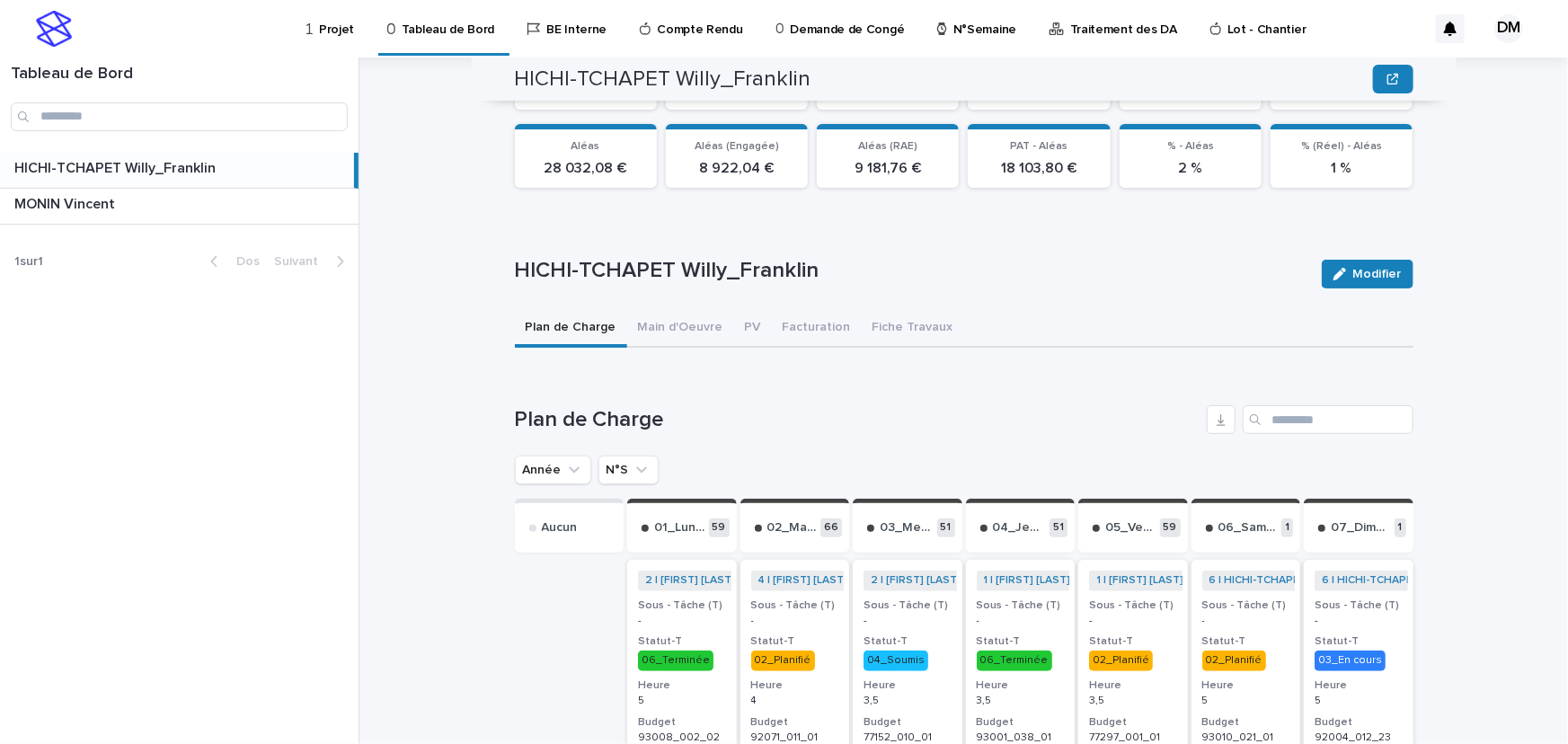 click 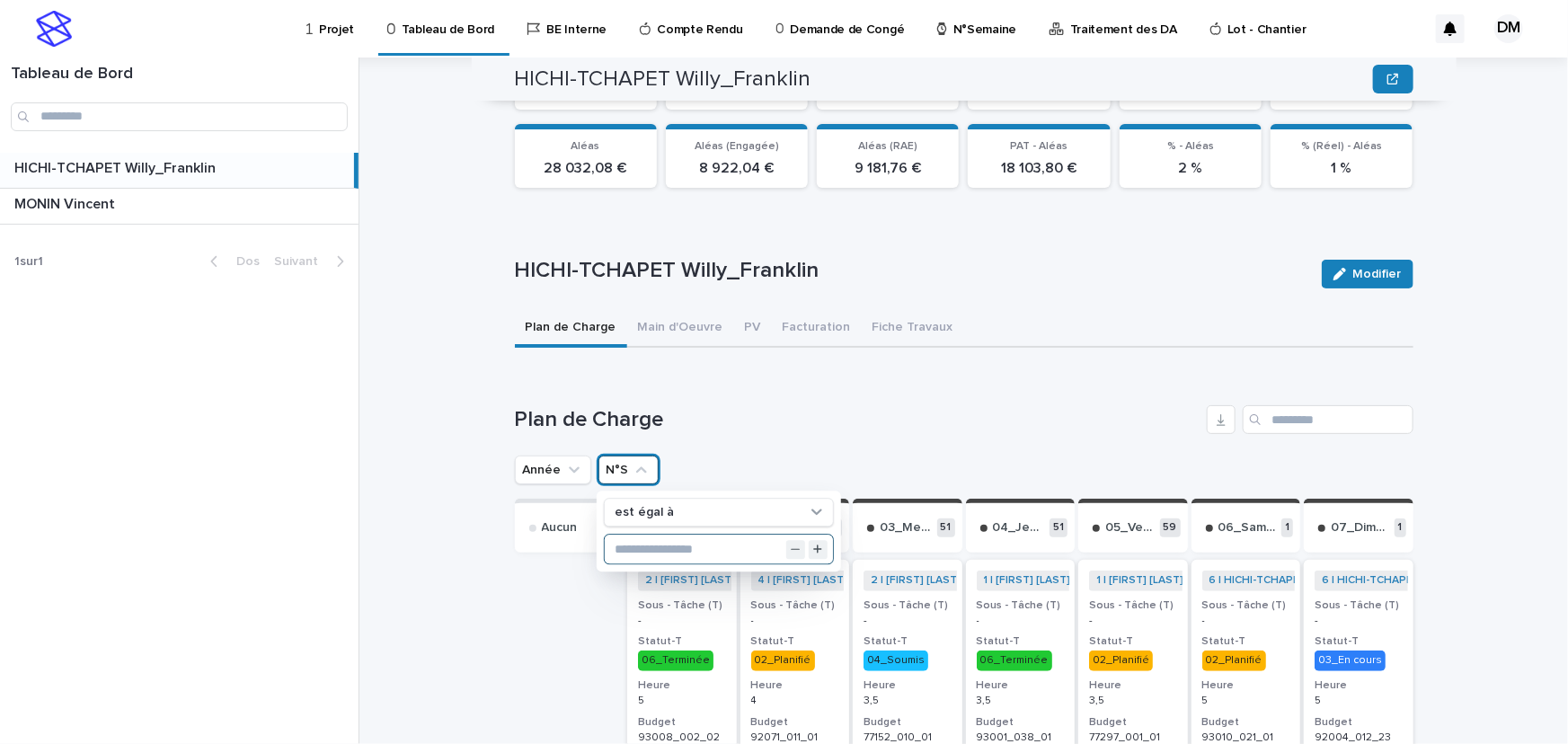 click at bounding box center [718, 550] 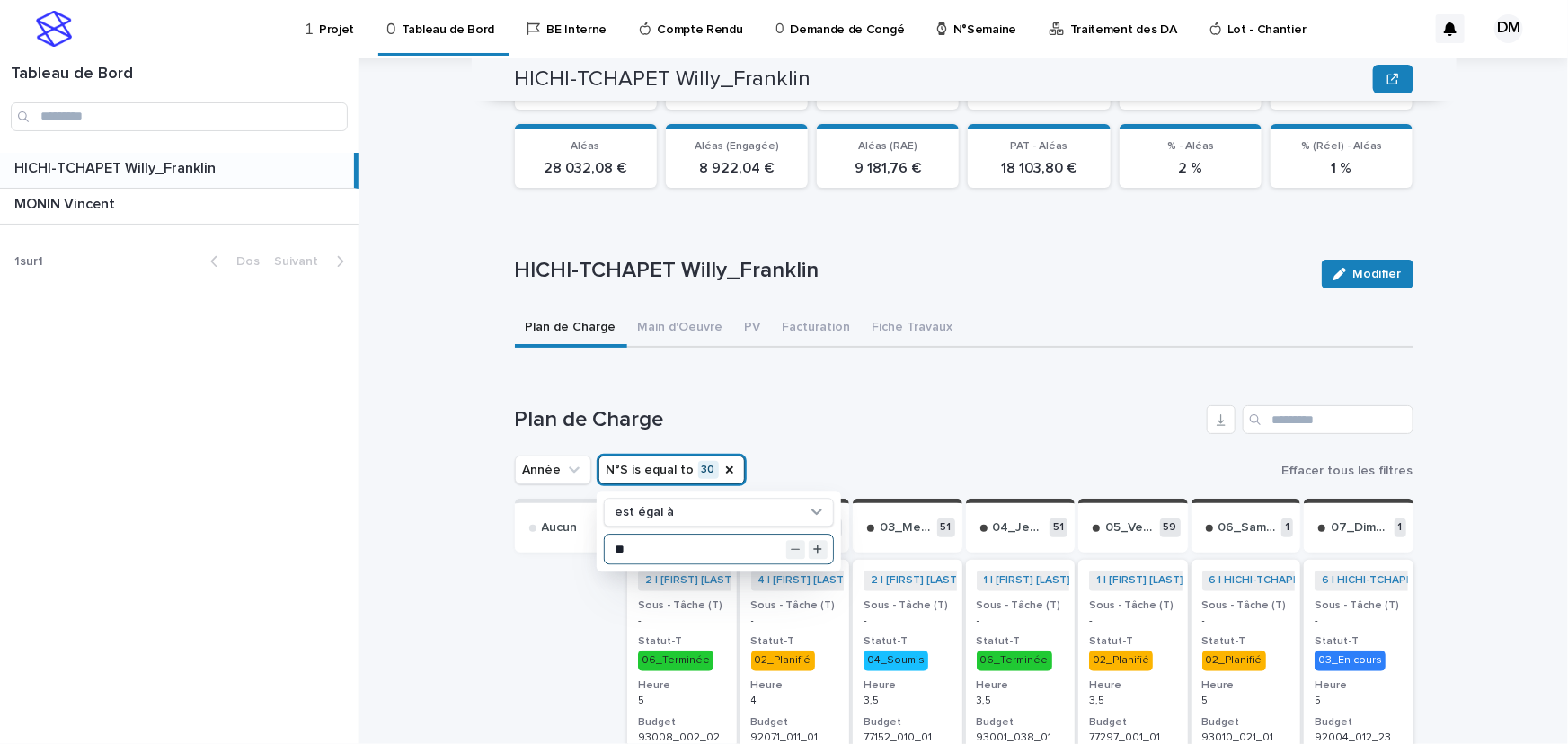 type on "**" 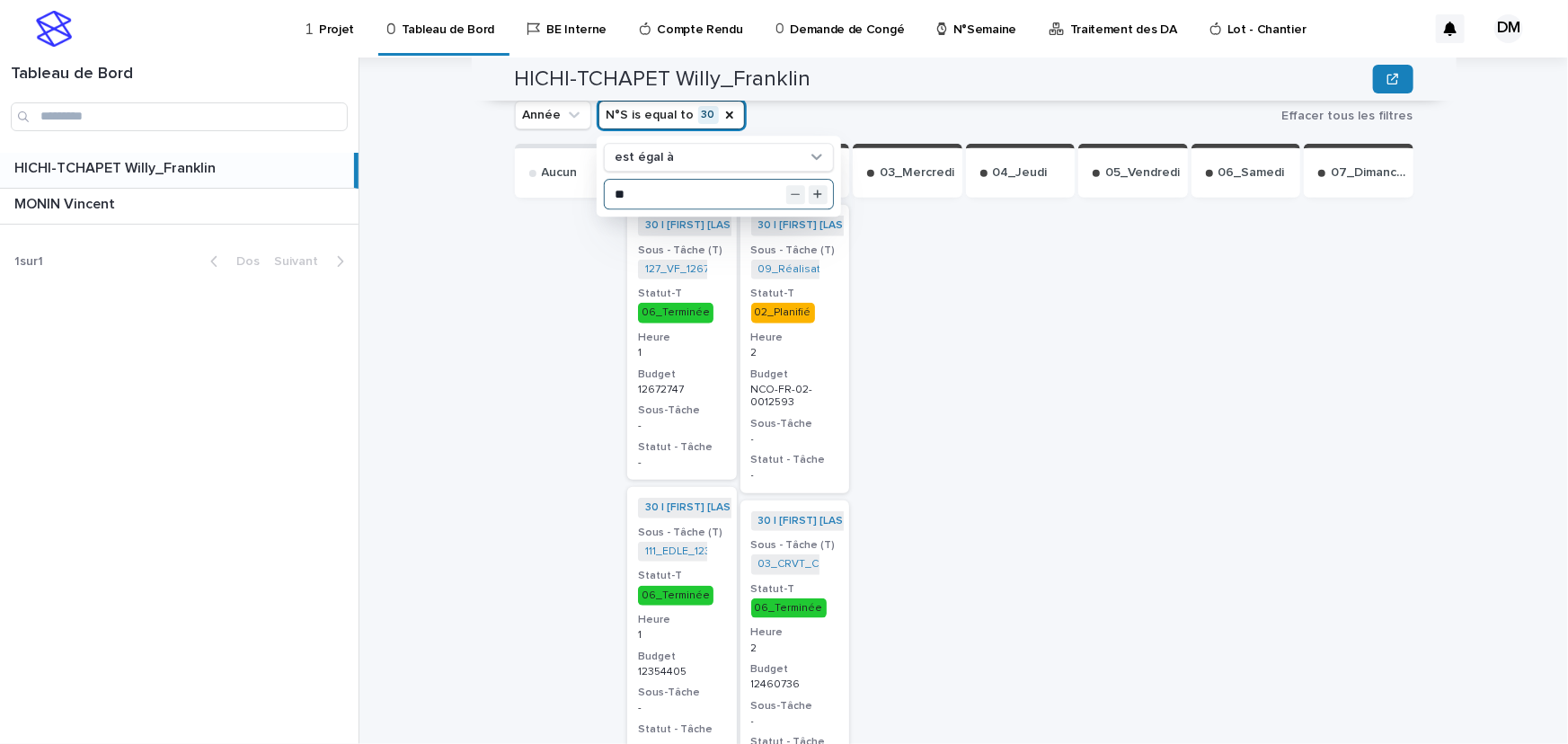 scroll, scrollTop: 501, scrollLeft: 0, axis: vertical 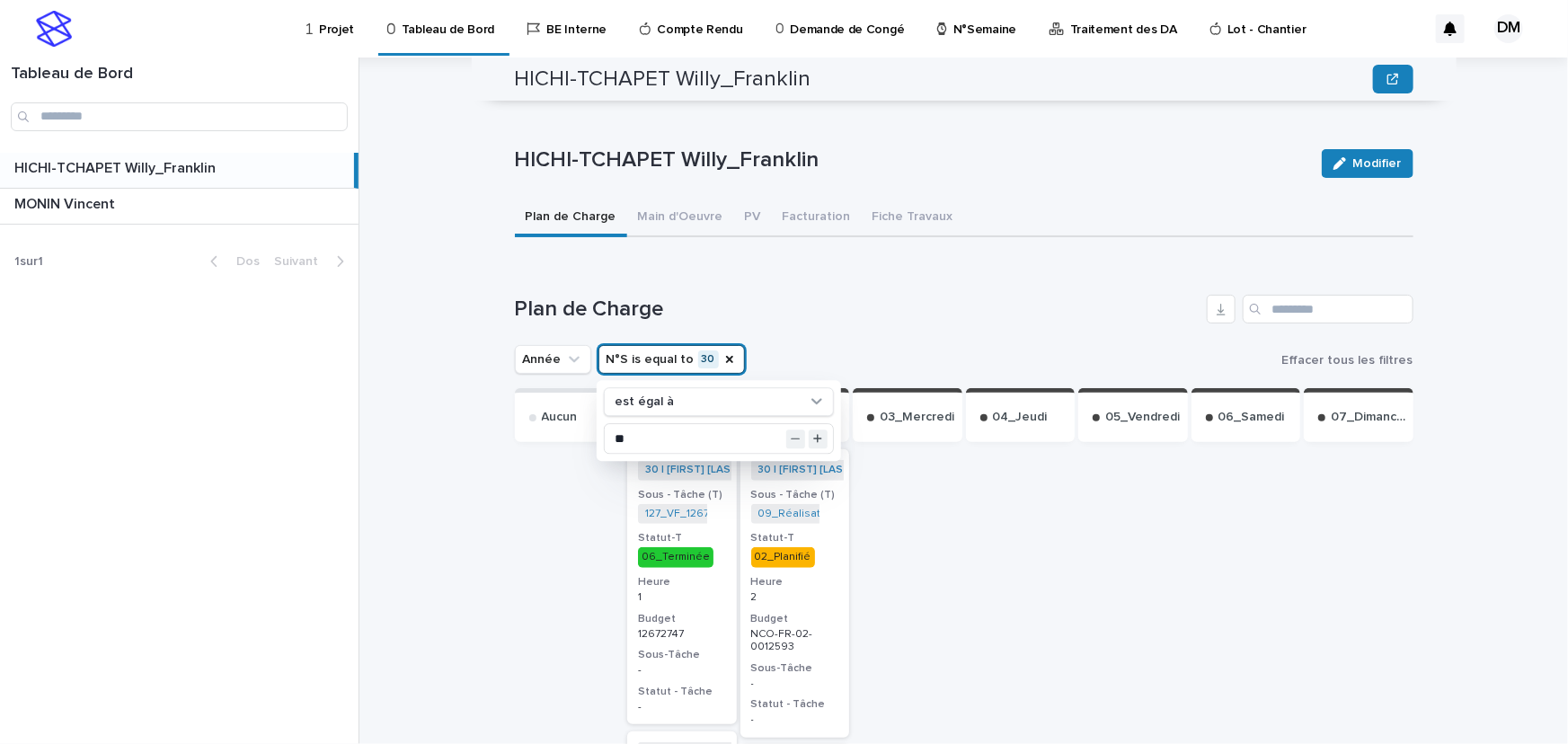 click at bounding box center (1021, 1351) 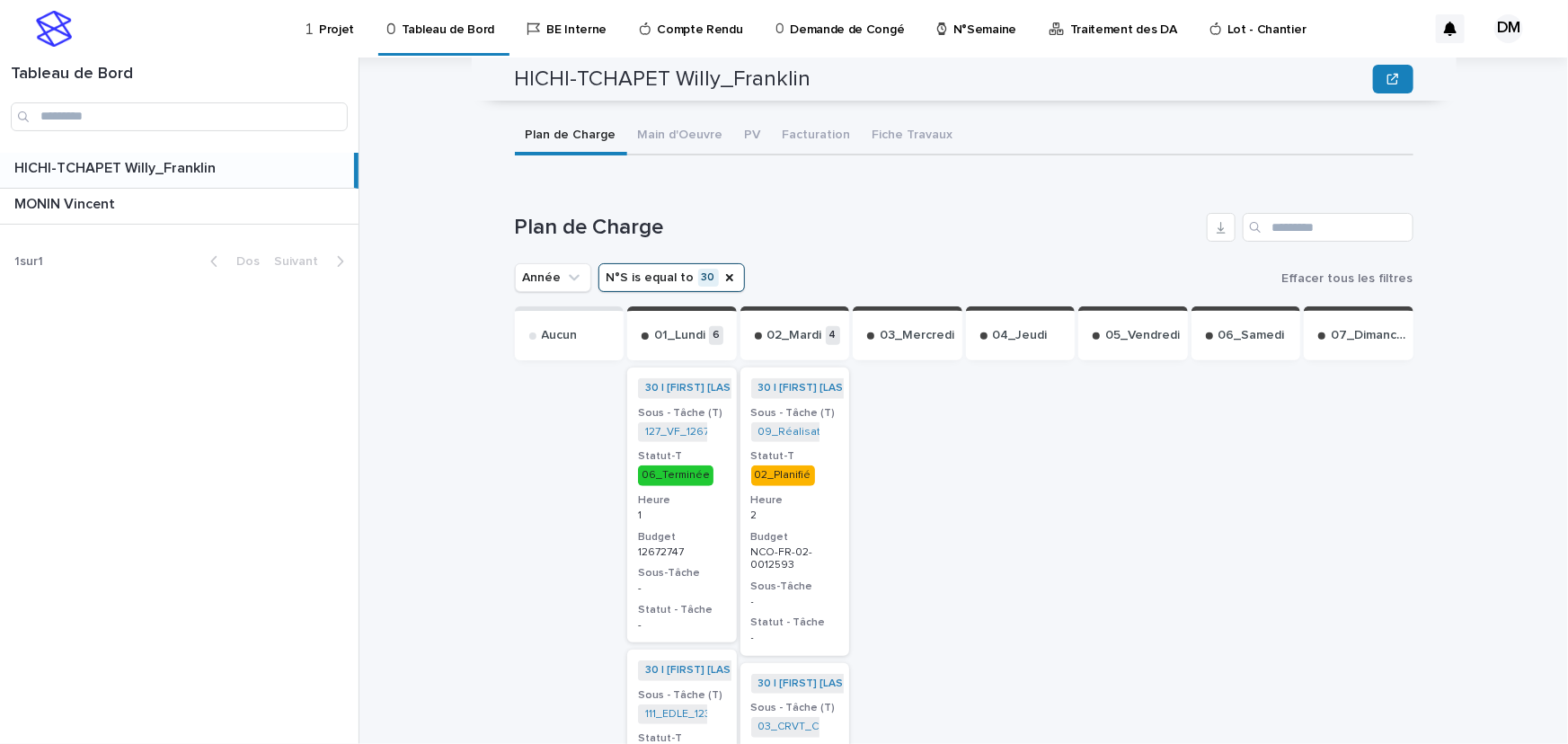 scroll, scrollTop: 420, scrollLeft: 0, axis: vertical 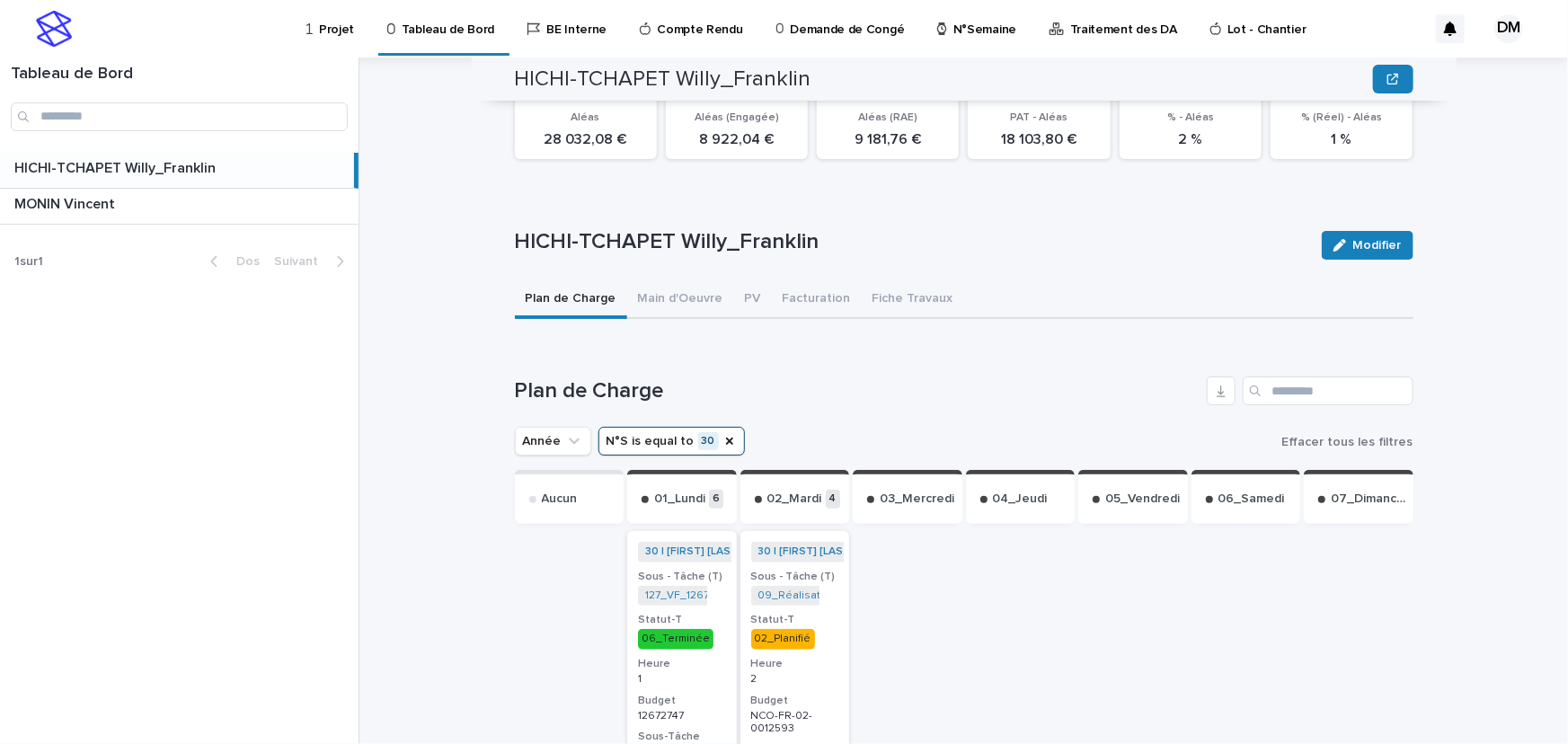 click on "N°S is equal to 30" at bounding box center (671, 441) 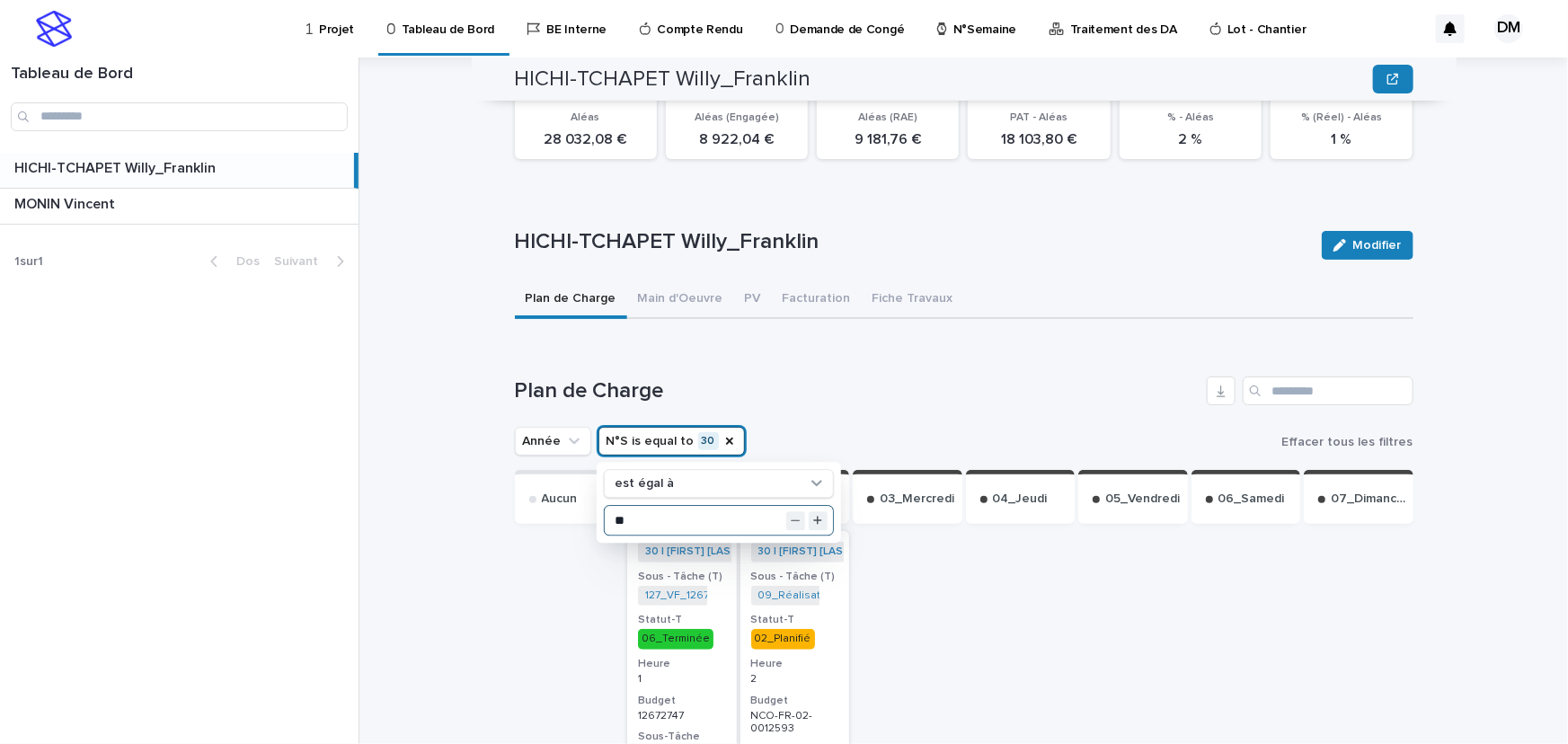 drag, startPoint x: 643, startPoint y: 512, endPoint x: 580, endPoint y: 512, distance: 63 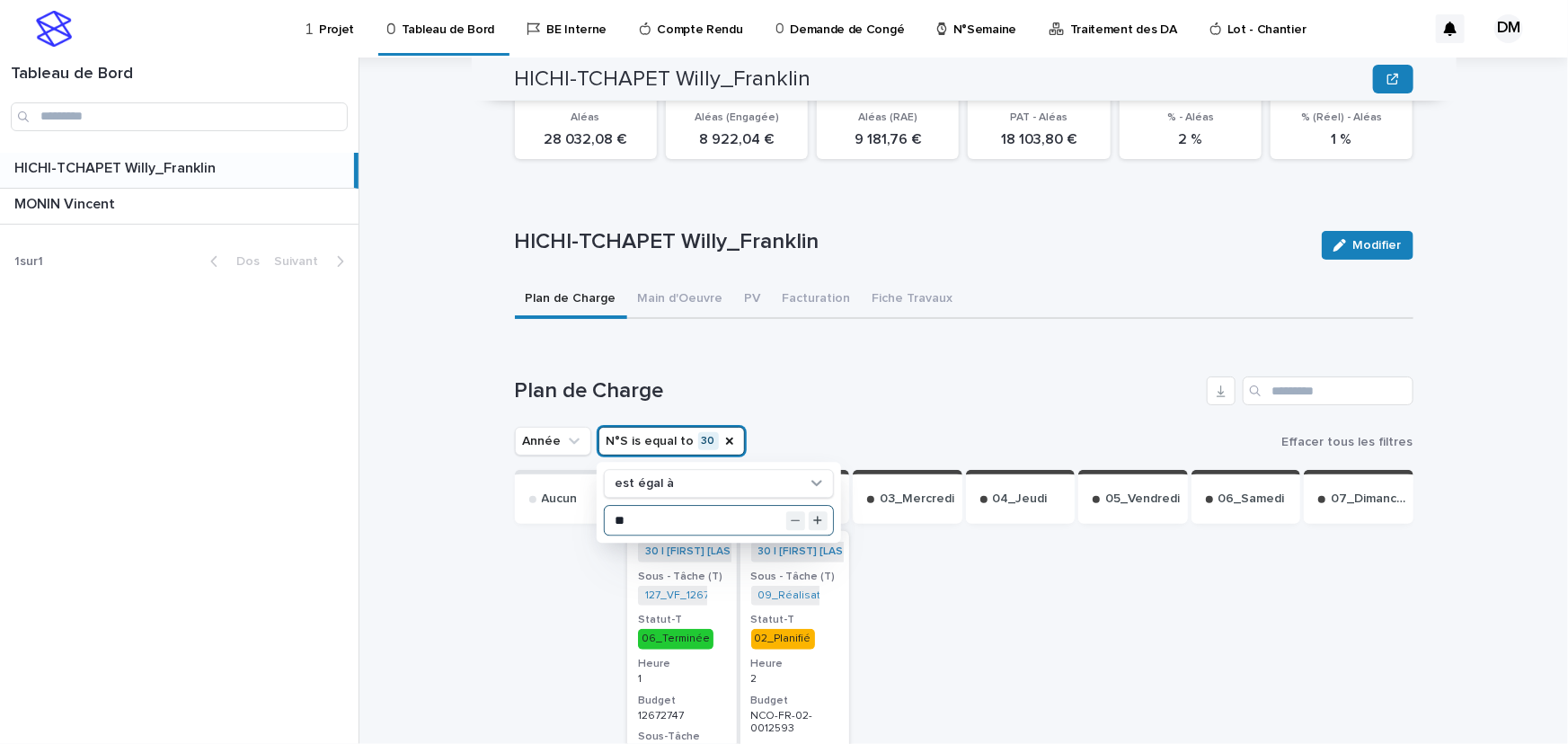 type on "*" 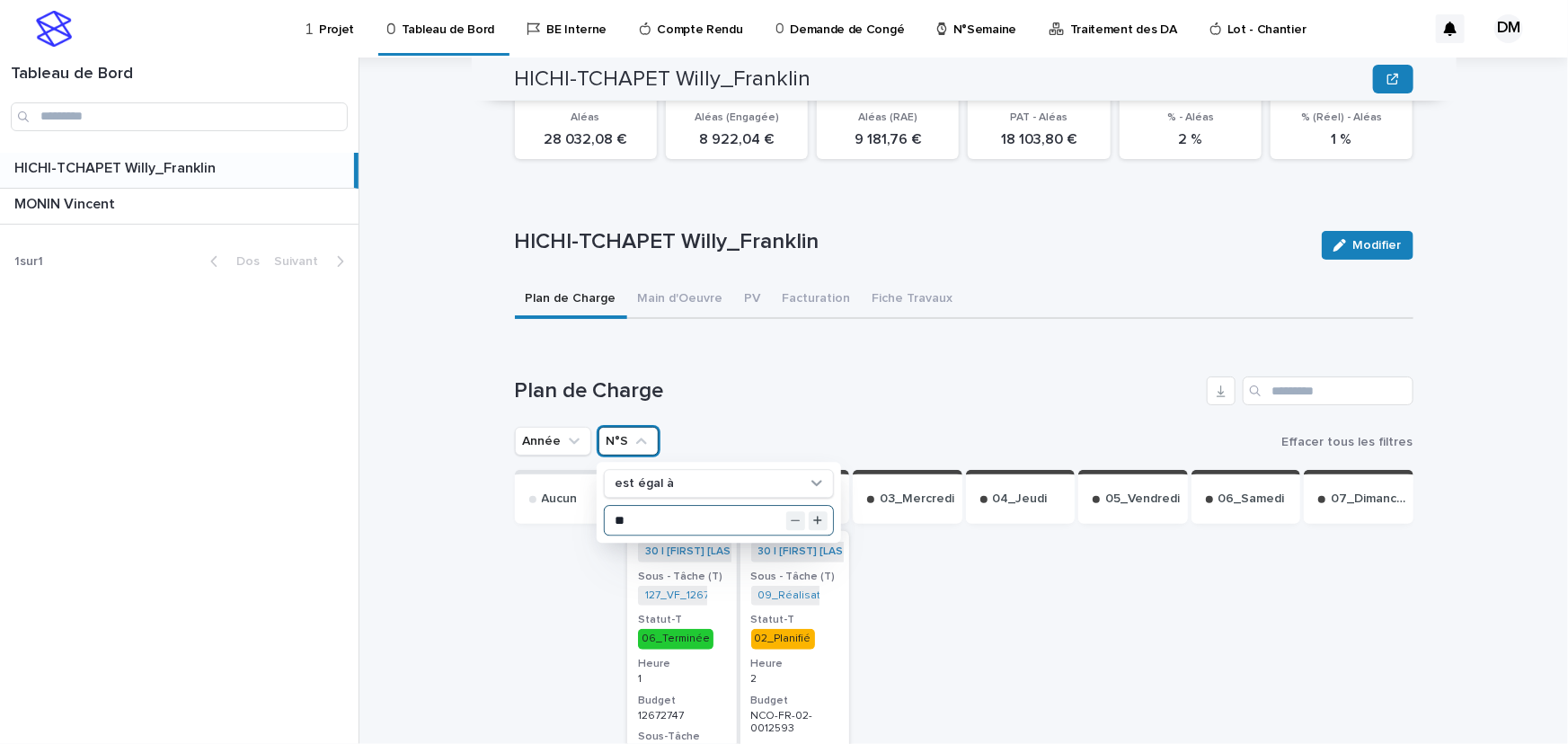 type on "**" 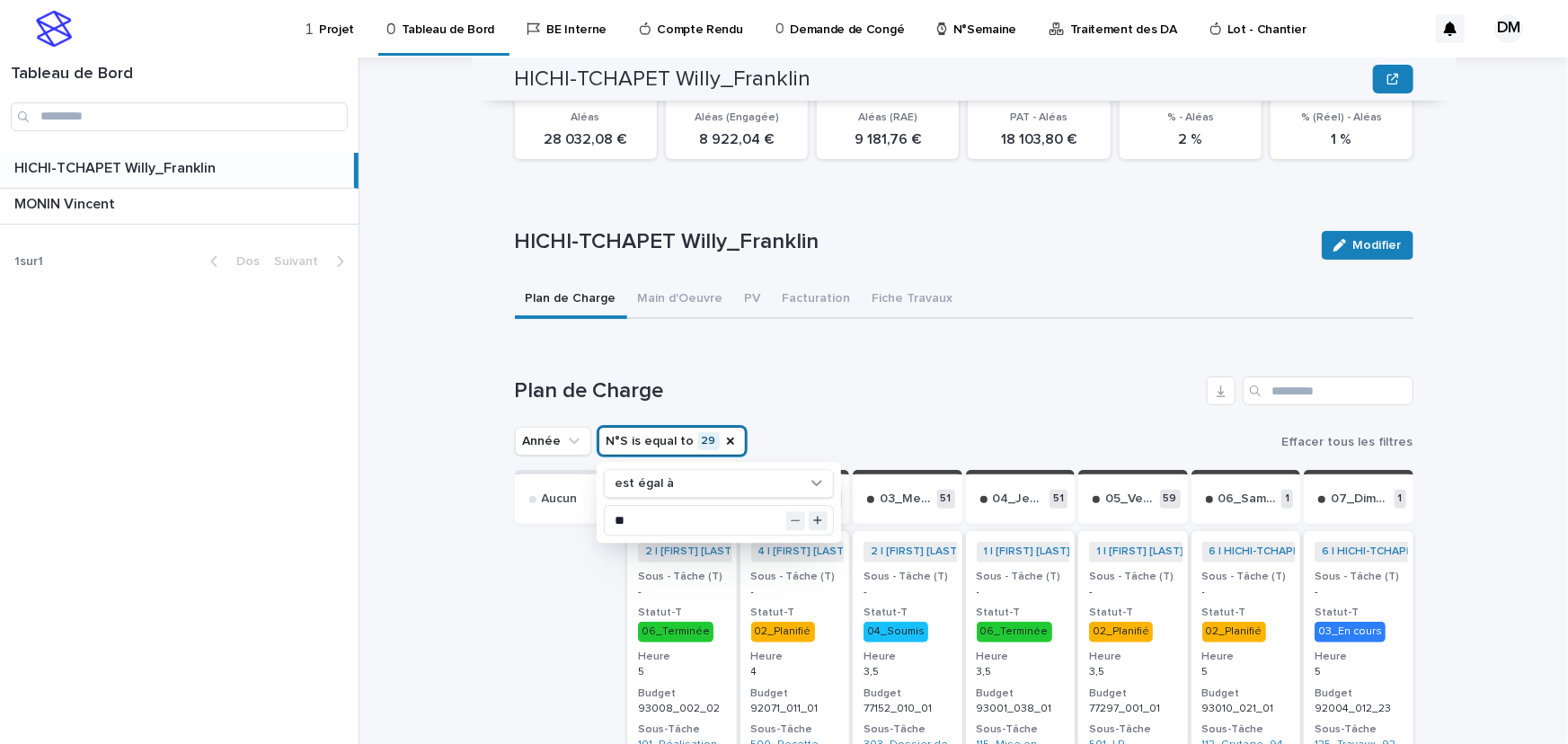 click on "Plan de Charge" at bounding box center [857, 391] 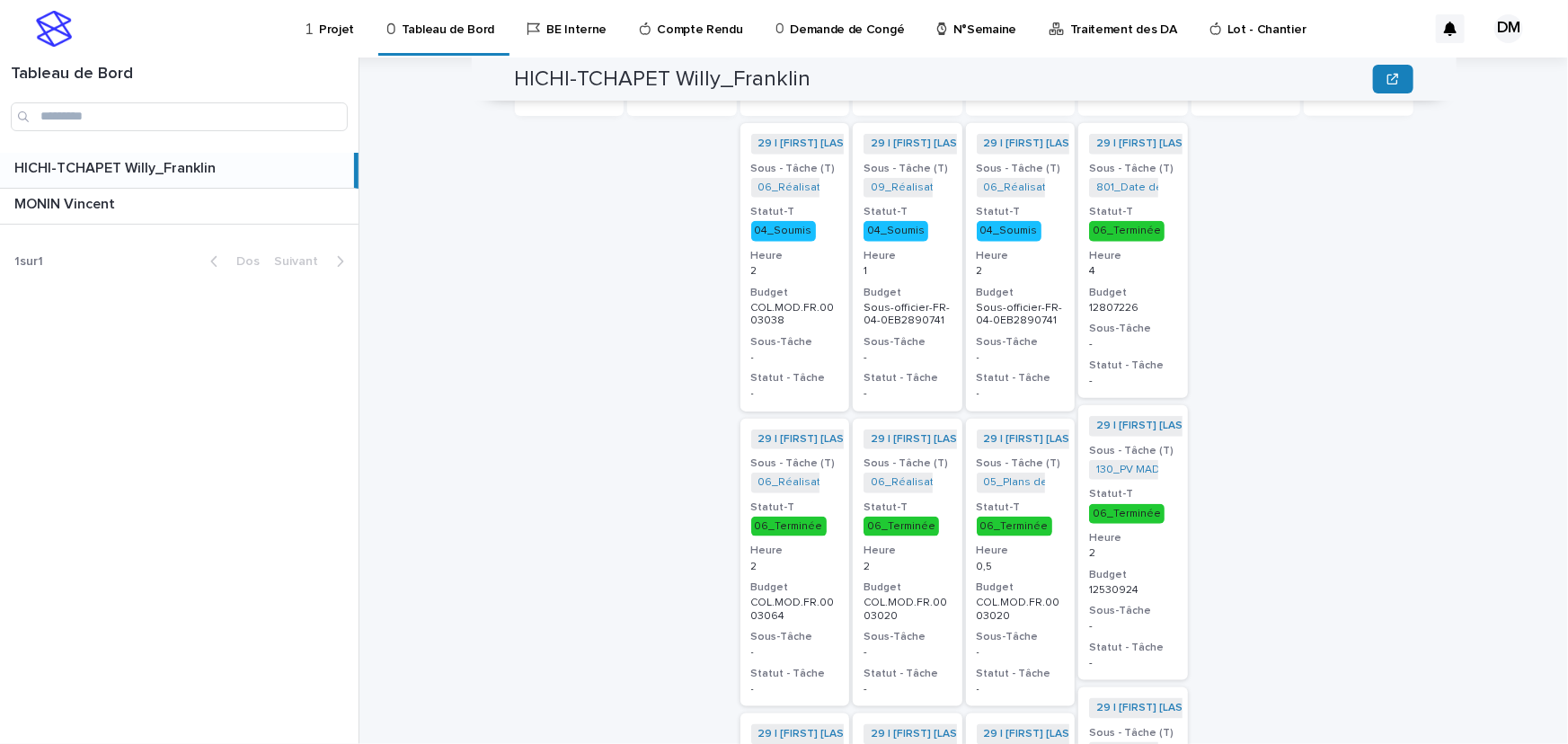 scroll, scrollTop: 501, scrollLeft: 0, axis: vertical 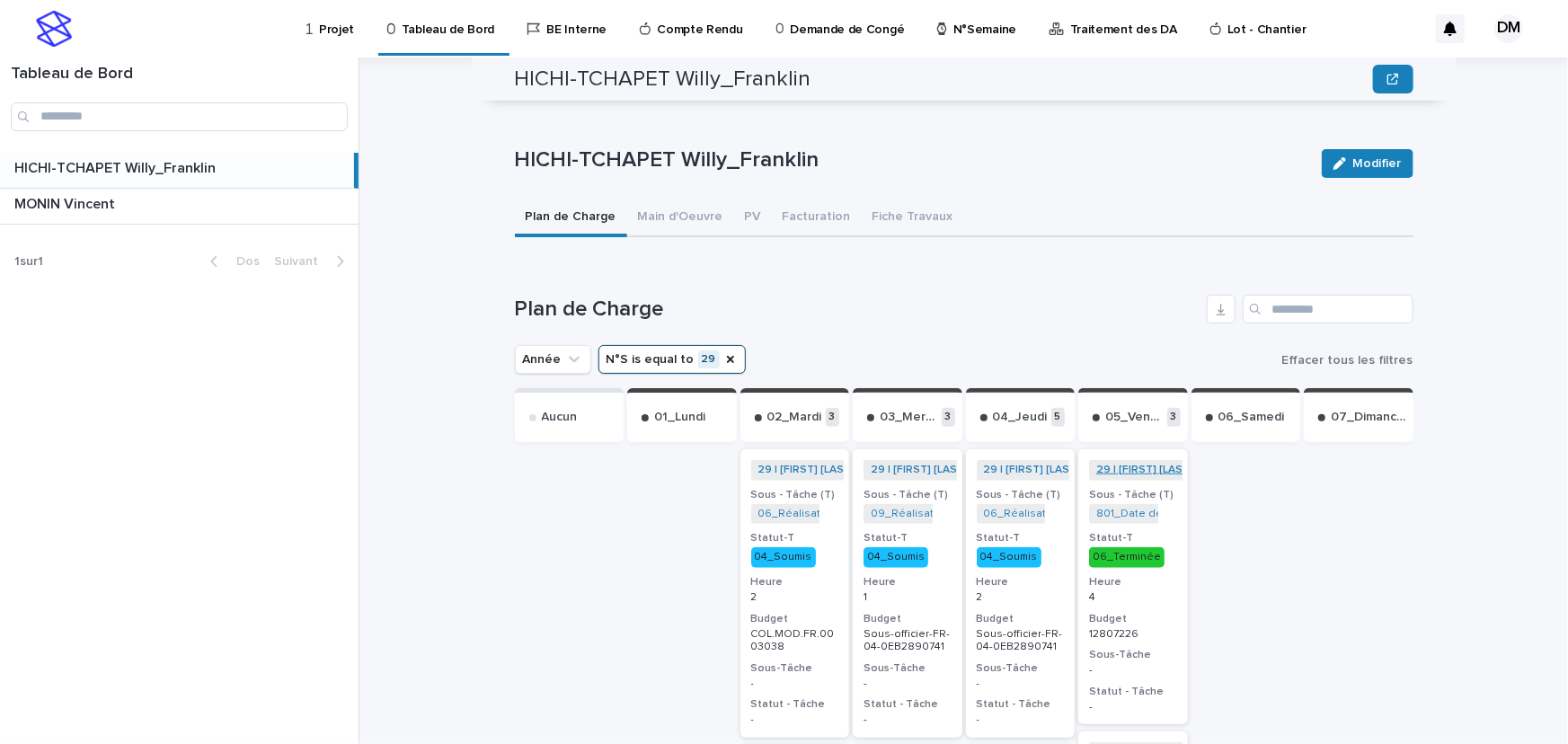 click on "29 | HICHI-TCHAPET Willy_Franklin | 2025" at bounding box center (1163, 470) 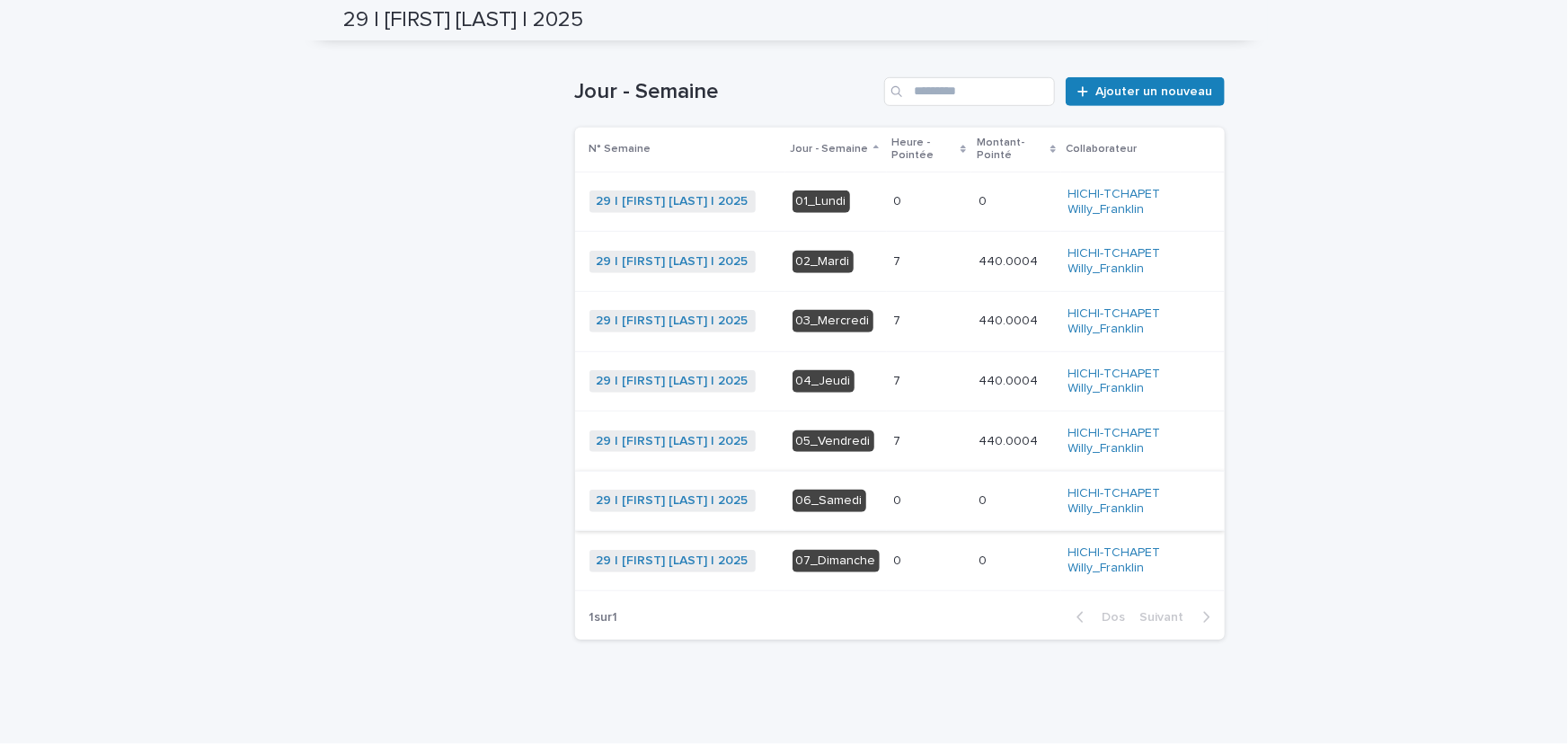 scroll, scrollTop: 0, scrollLeft: 0, axis: both 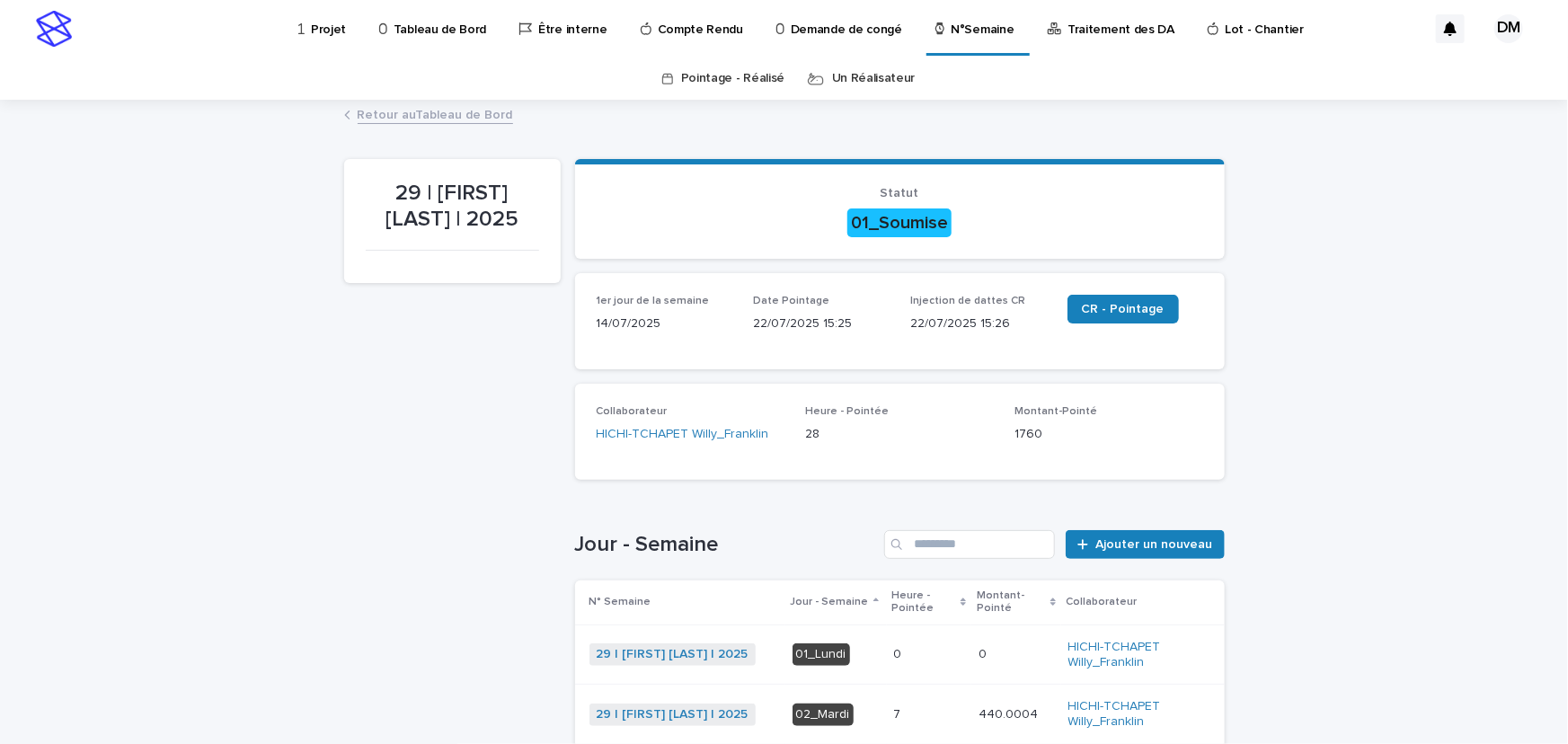 click on "Retour au" at bounding box center (386, 115) 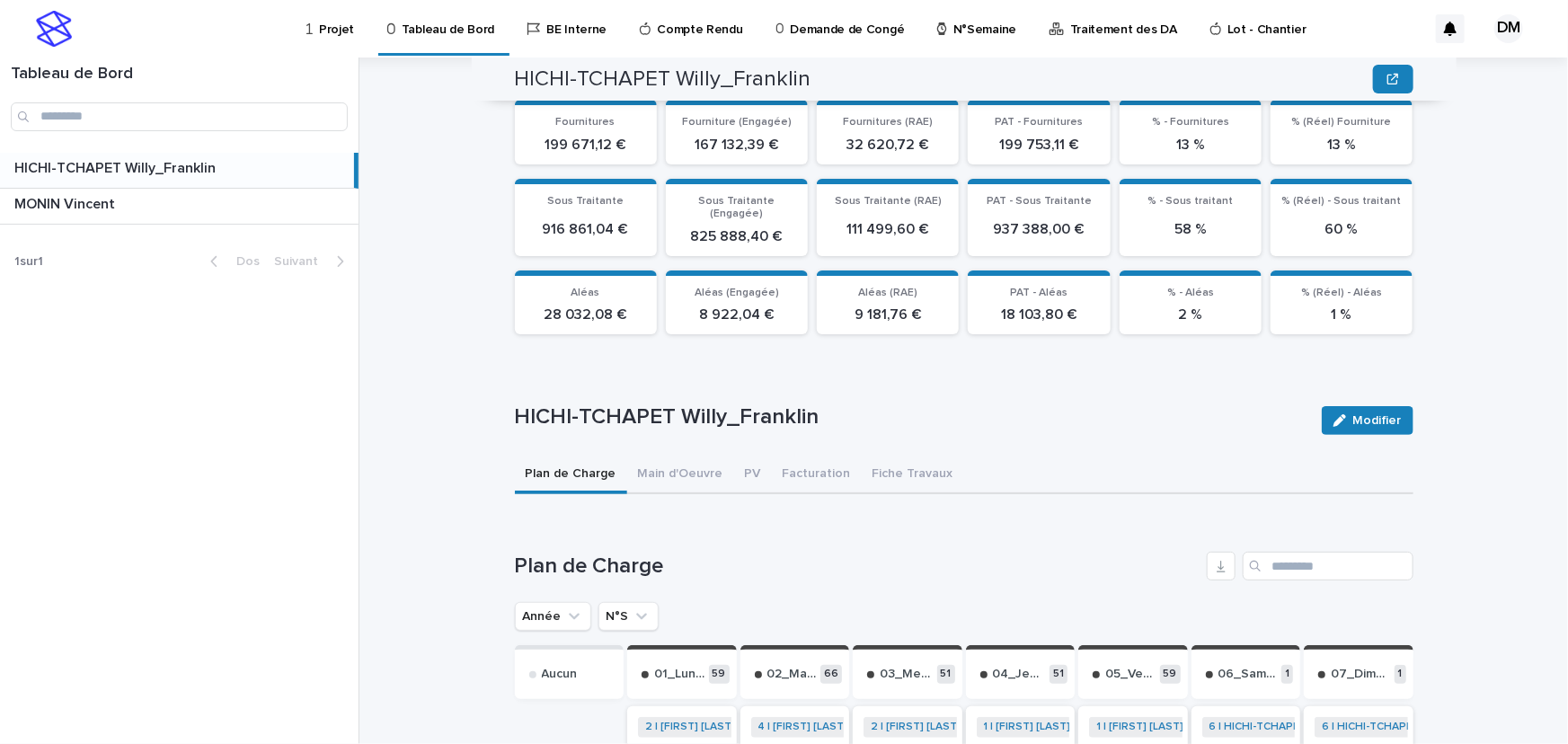 scroll, scrollTop: 653, scrollLeft: 0, axis: vertical 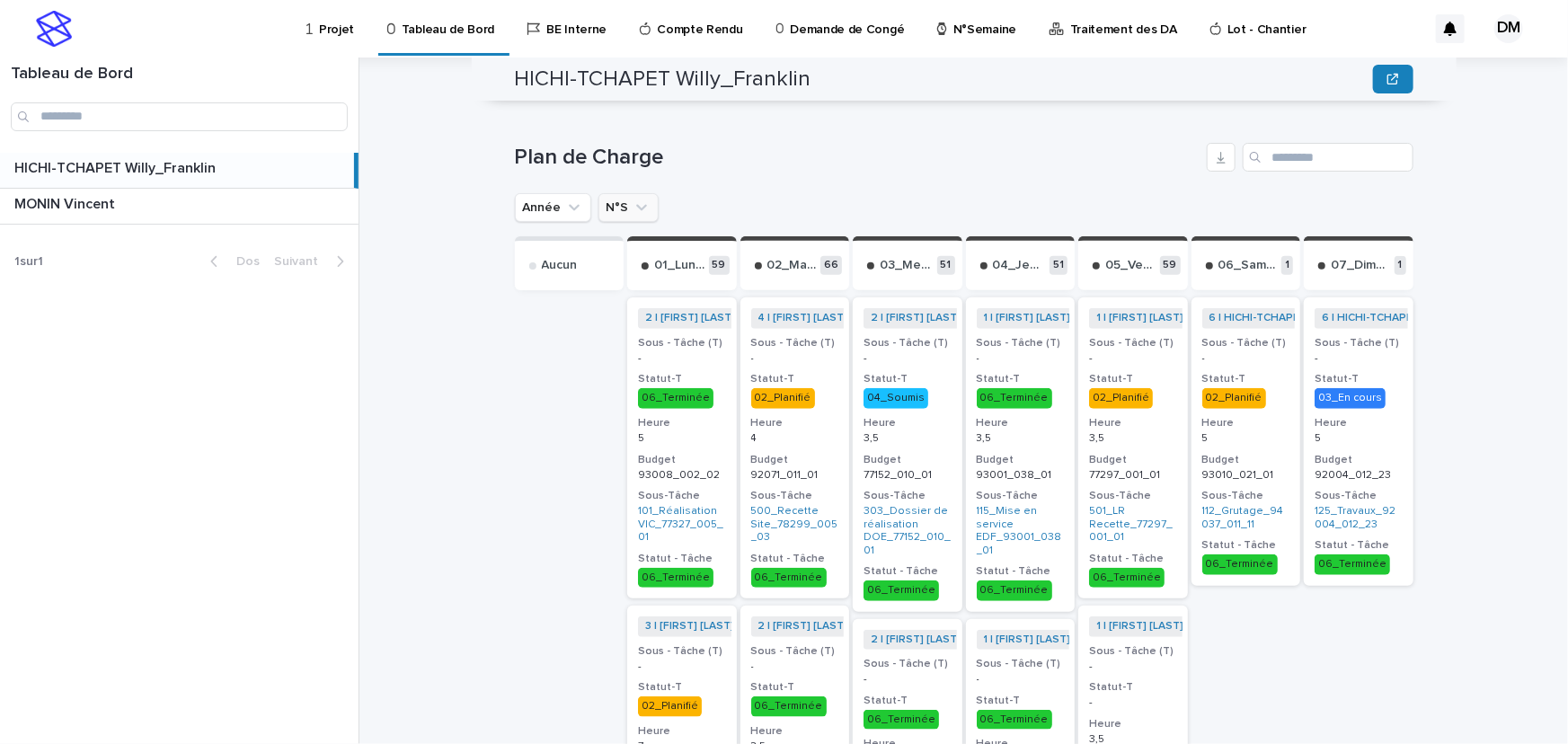 click 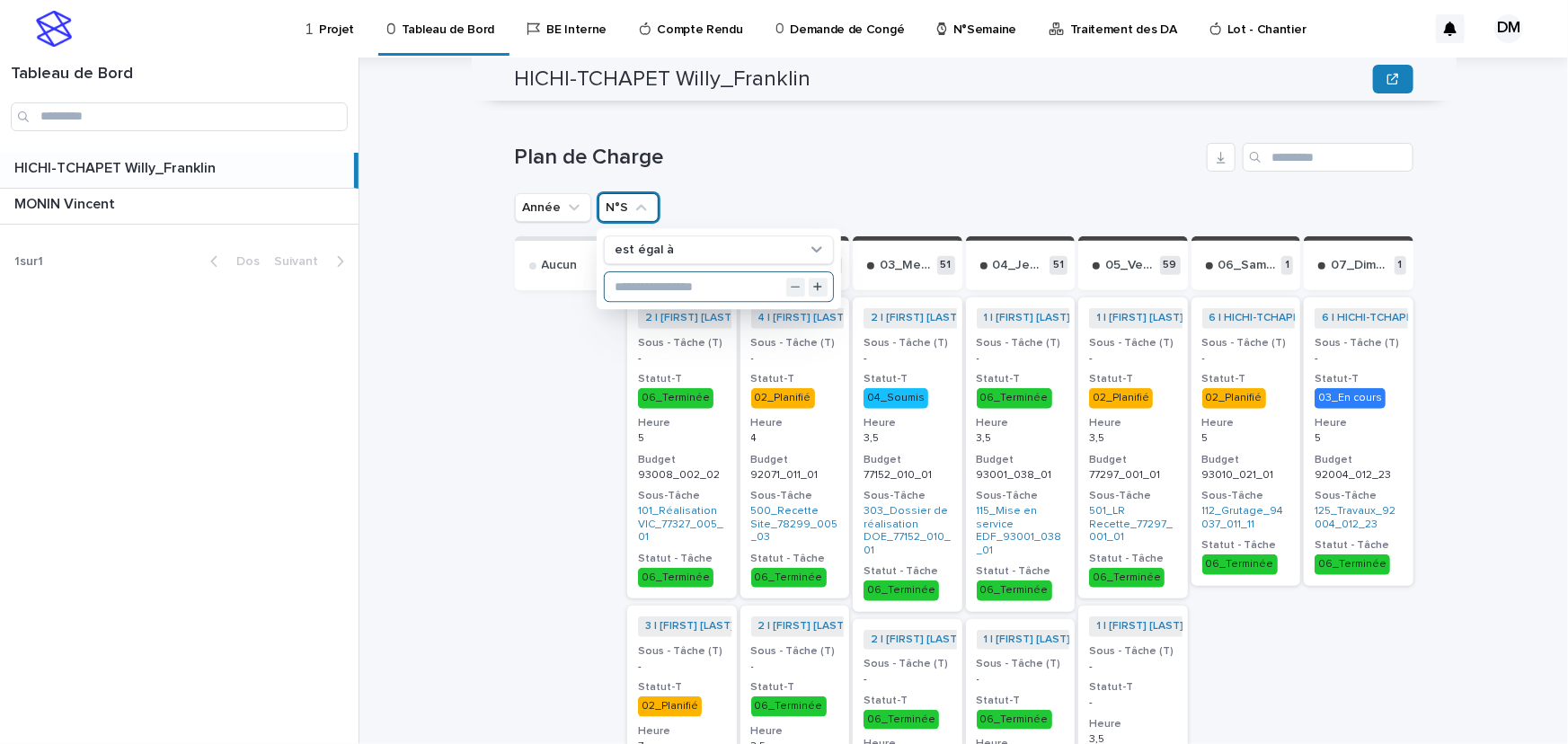 click at bounding box center (718, 288) 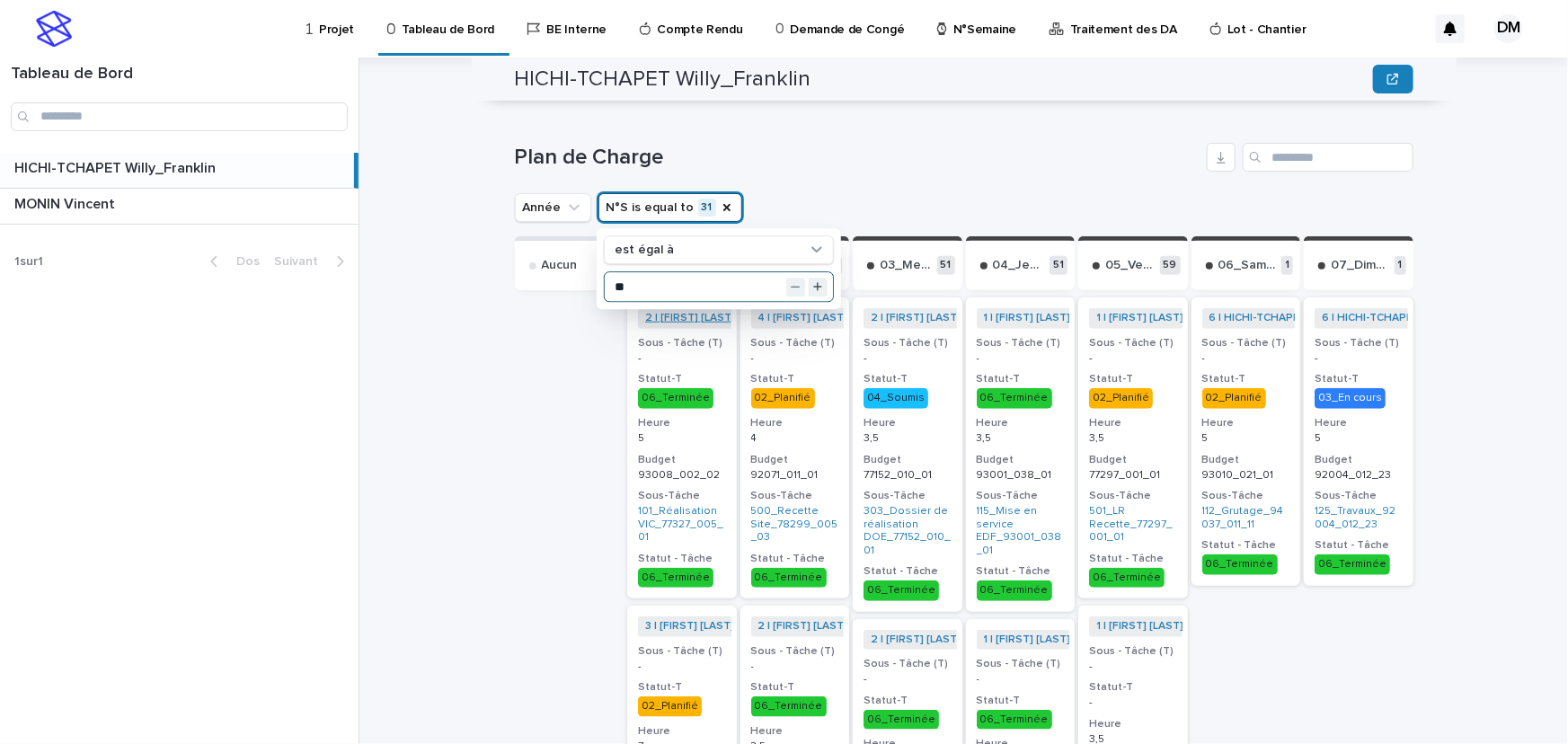type on "**" 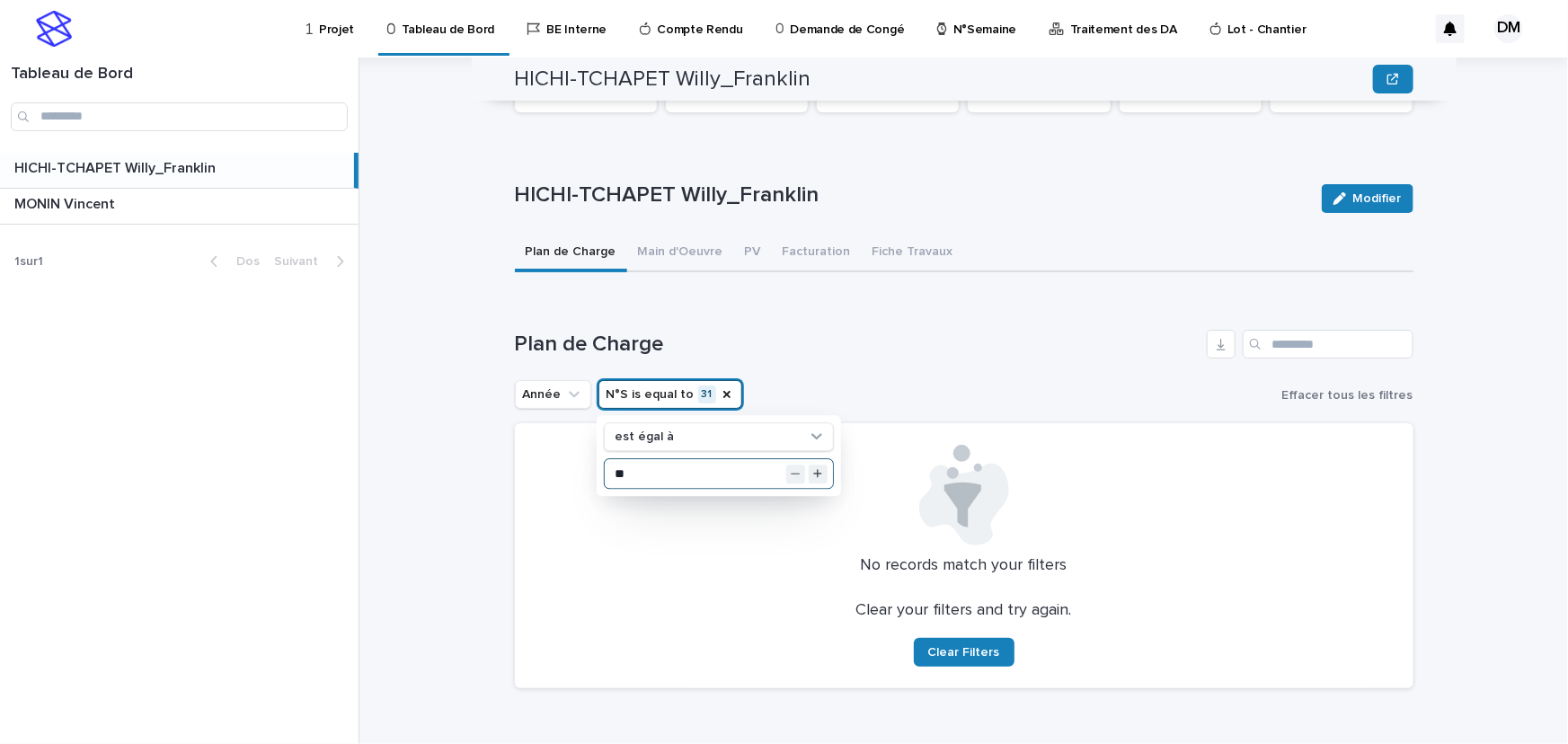 scroll, scrollTop: 449, scrollLeft: 0, axis: vertical 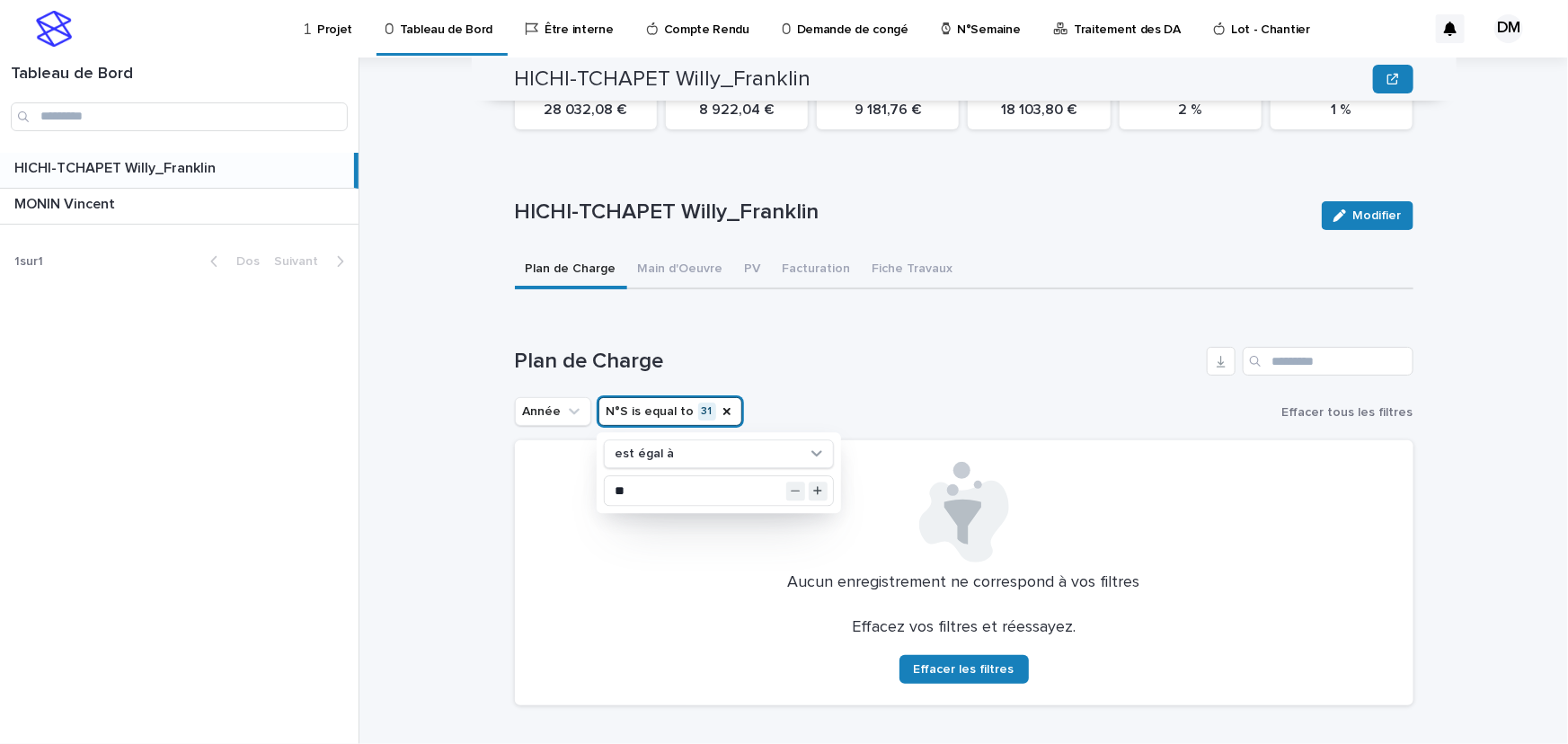 click on "HICHI-TCHAPET Willy_Franklin" at bounding box center [911, 212] 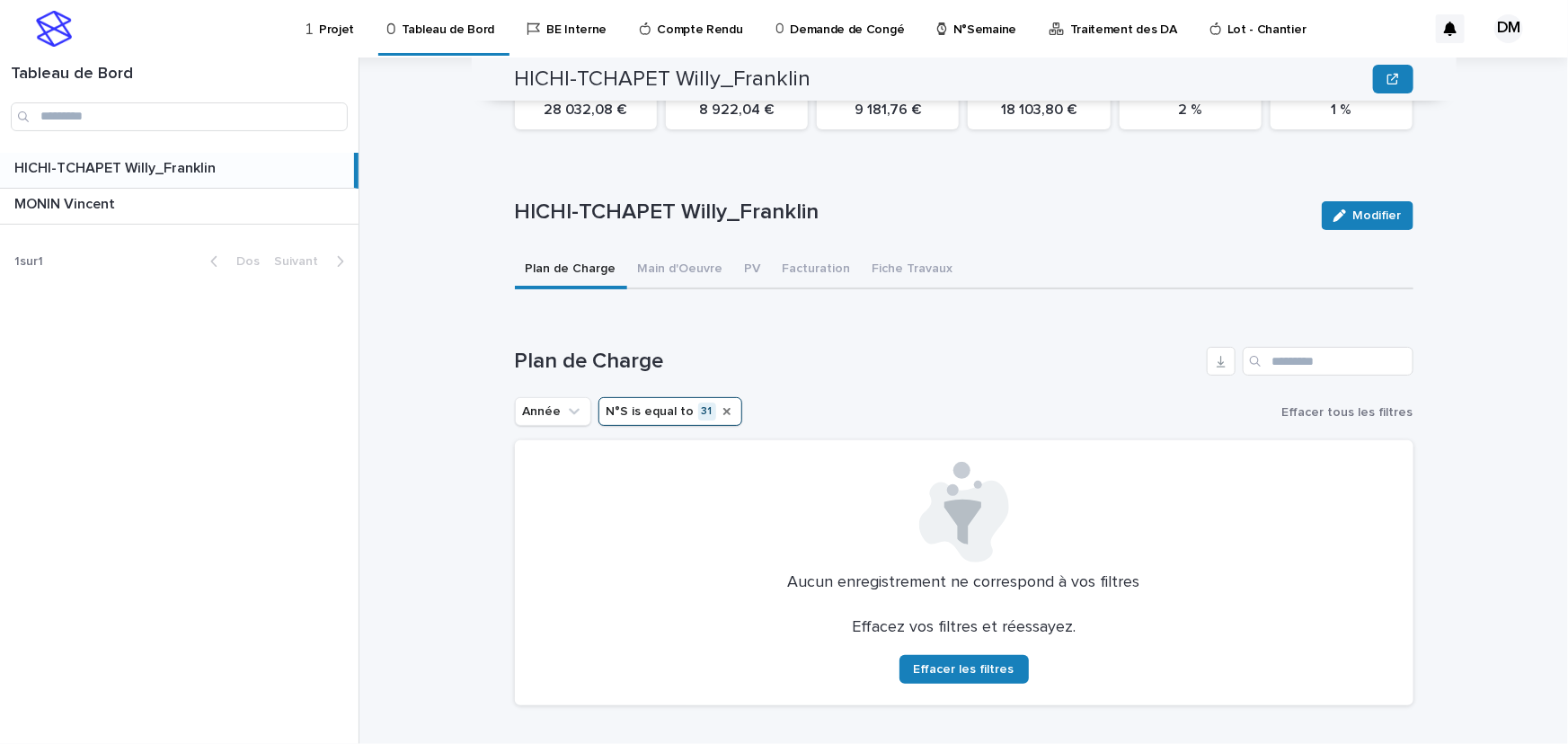 click 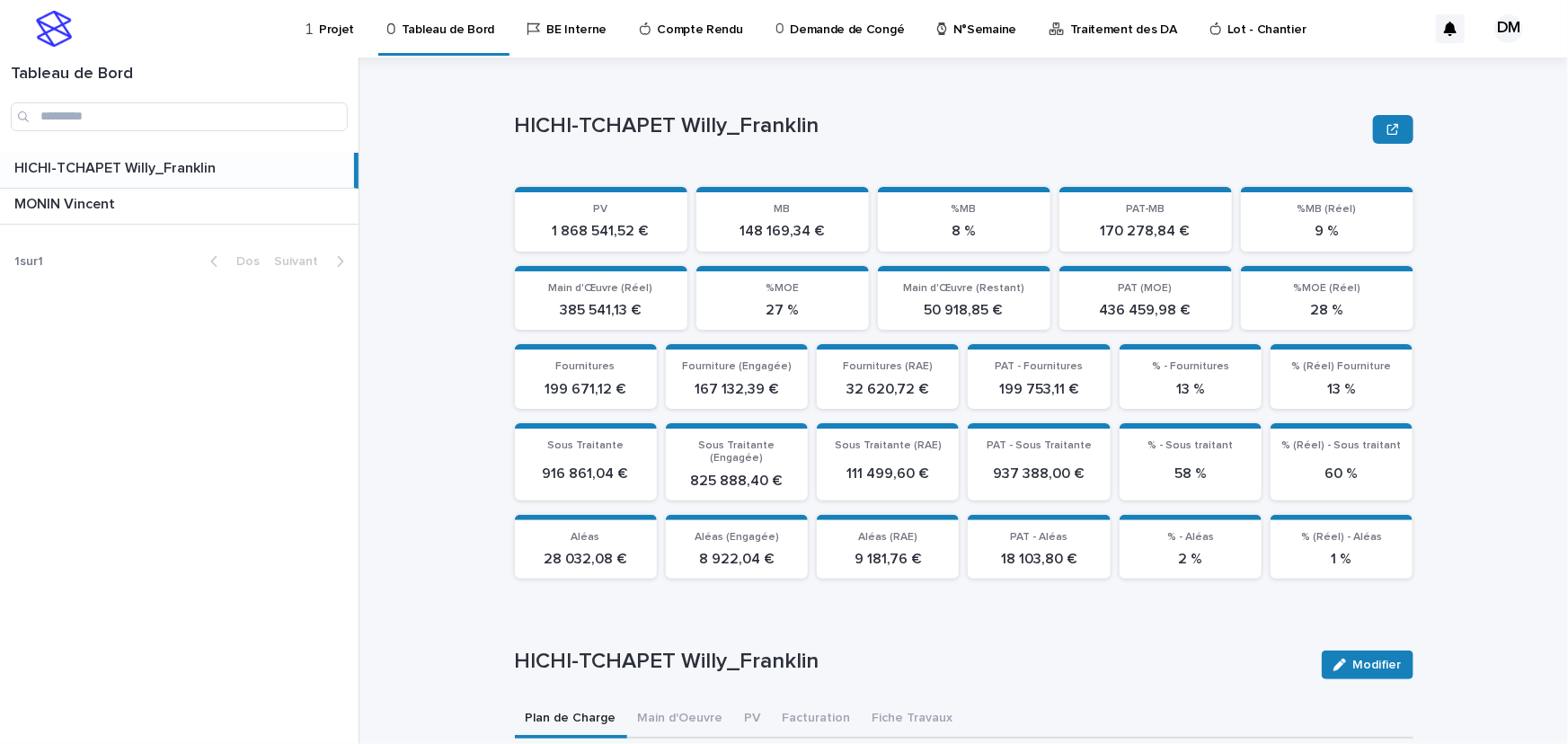 click on "HICHI-TCHAPET Willy_Franklin" at bounding box center [964, 129] 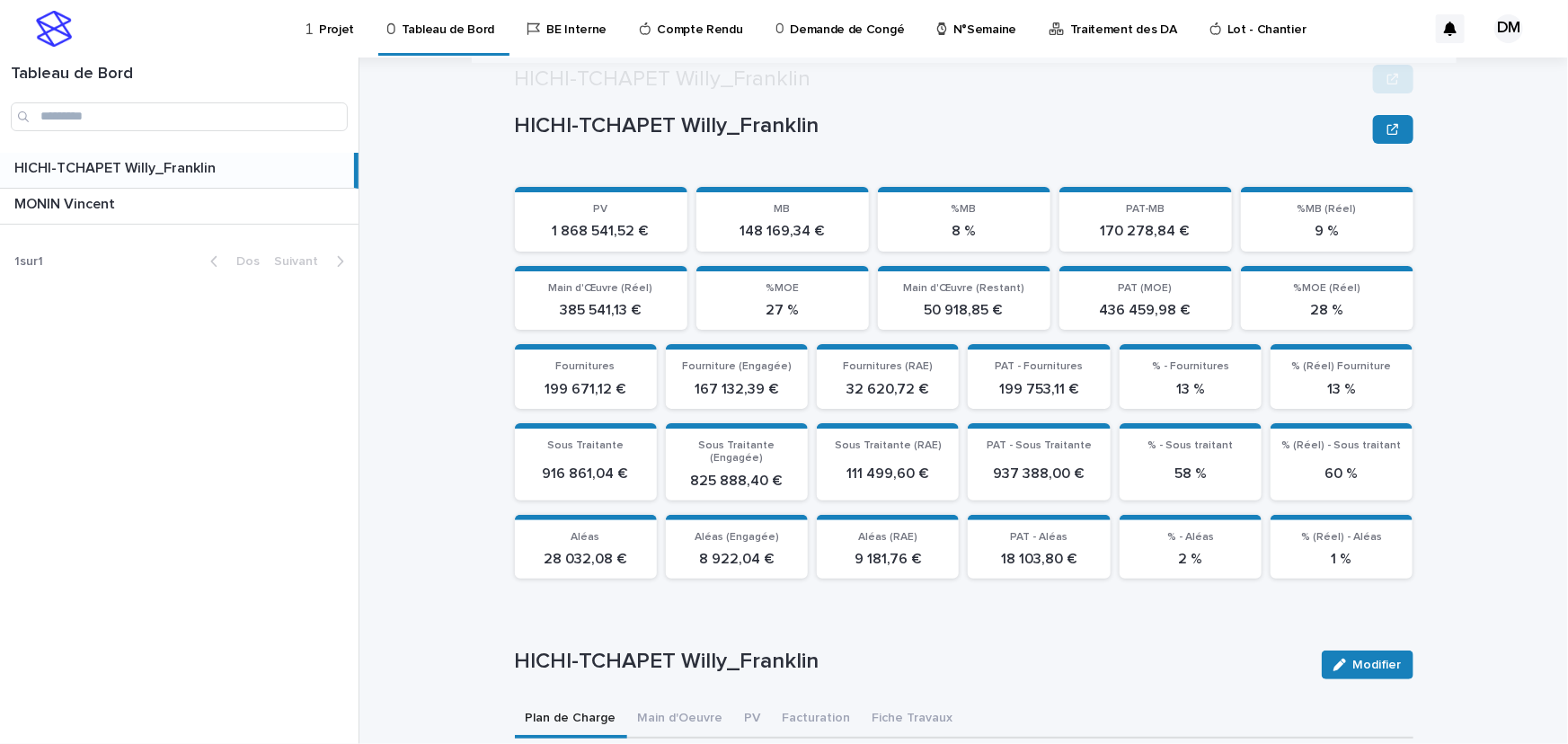 scroll, scrollTop: 653, scrollLeft: 0, axis: vertical 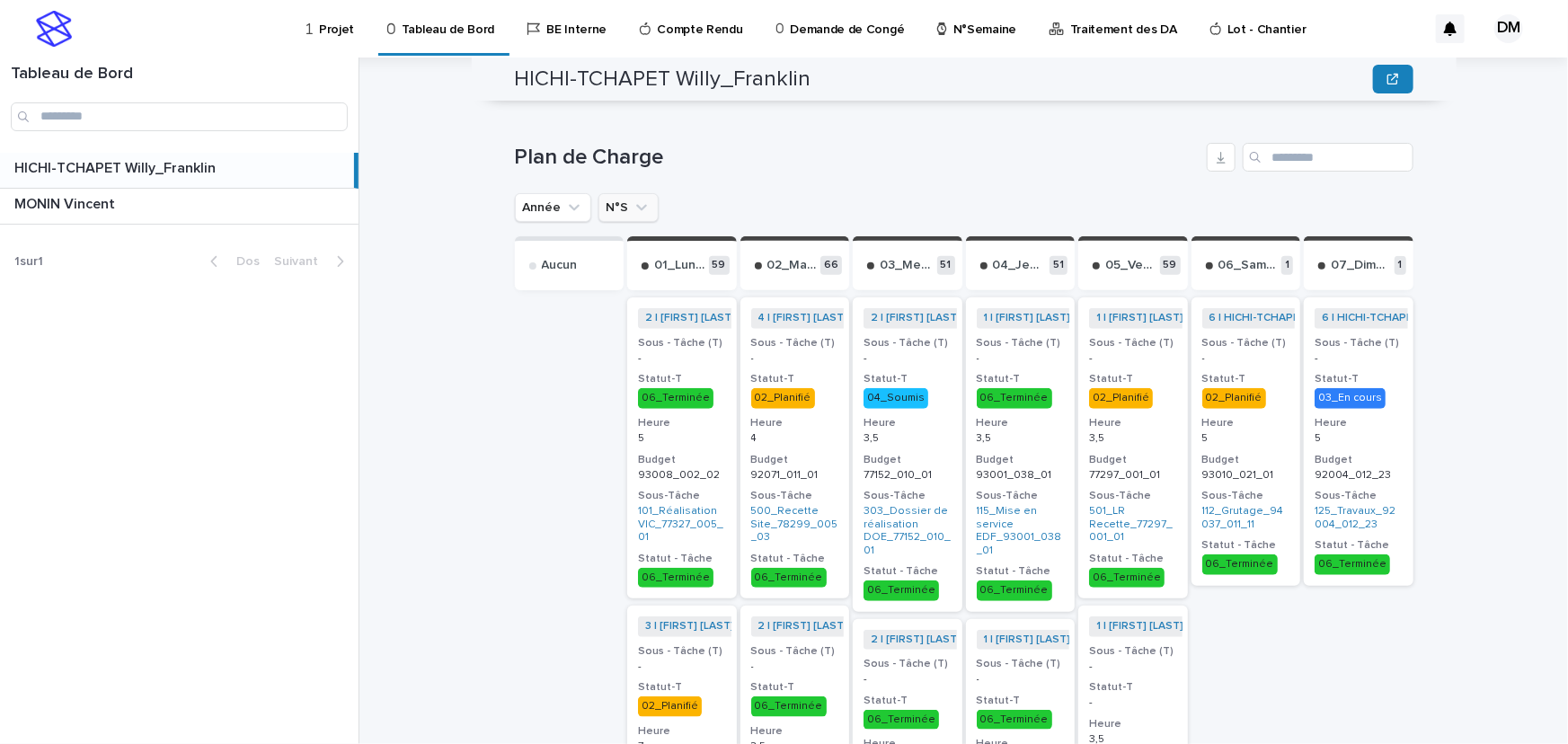 click 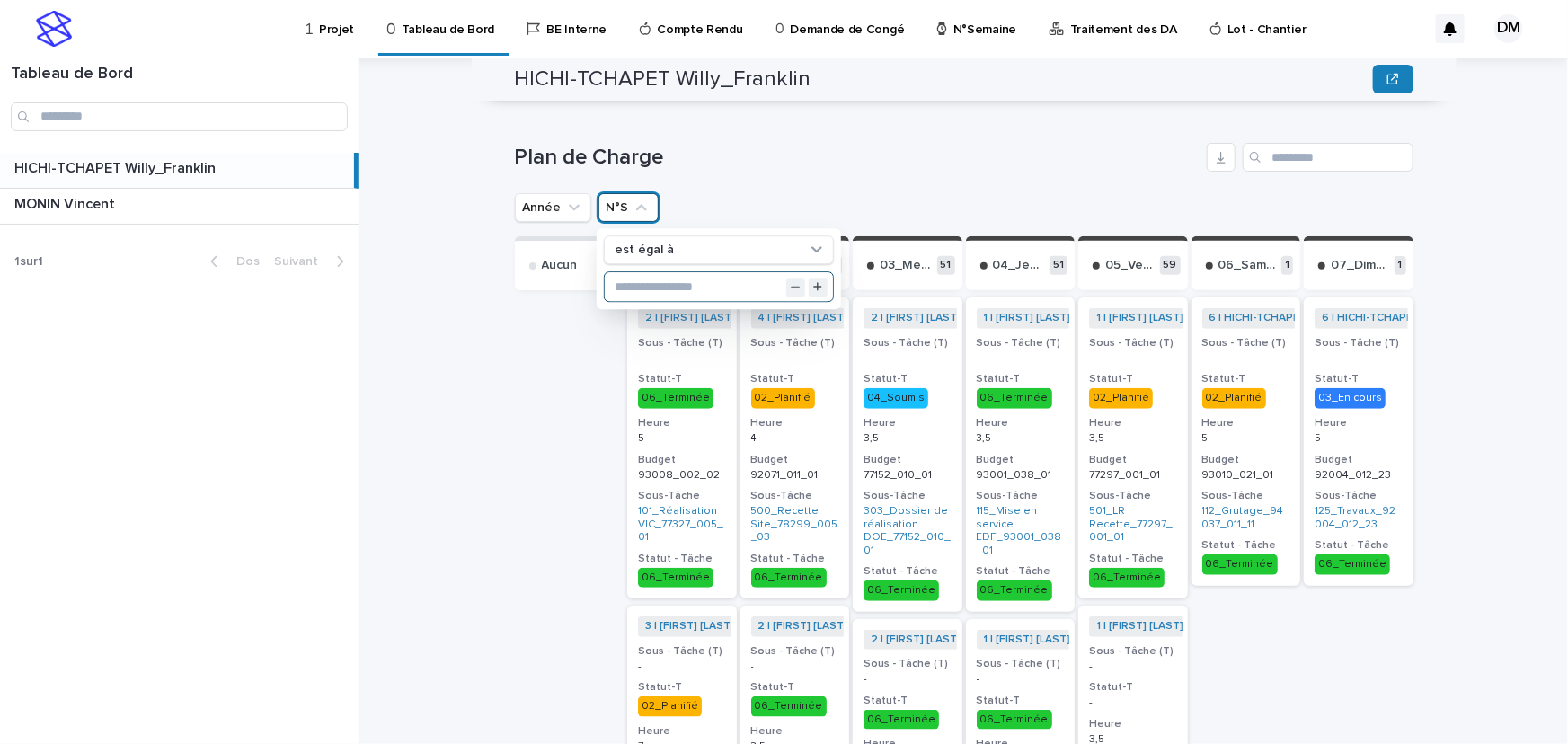 click at bounding box center [718, 288] 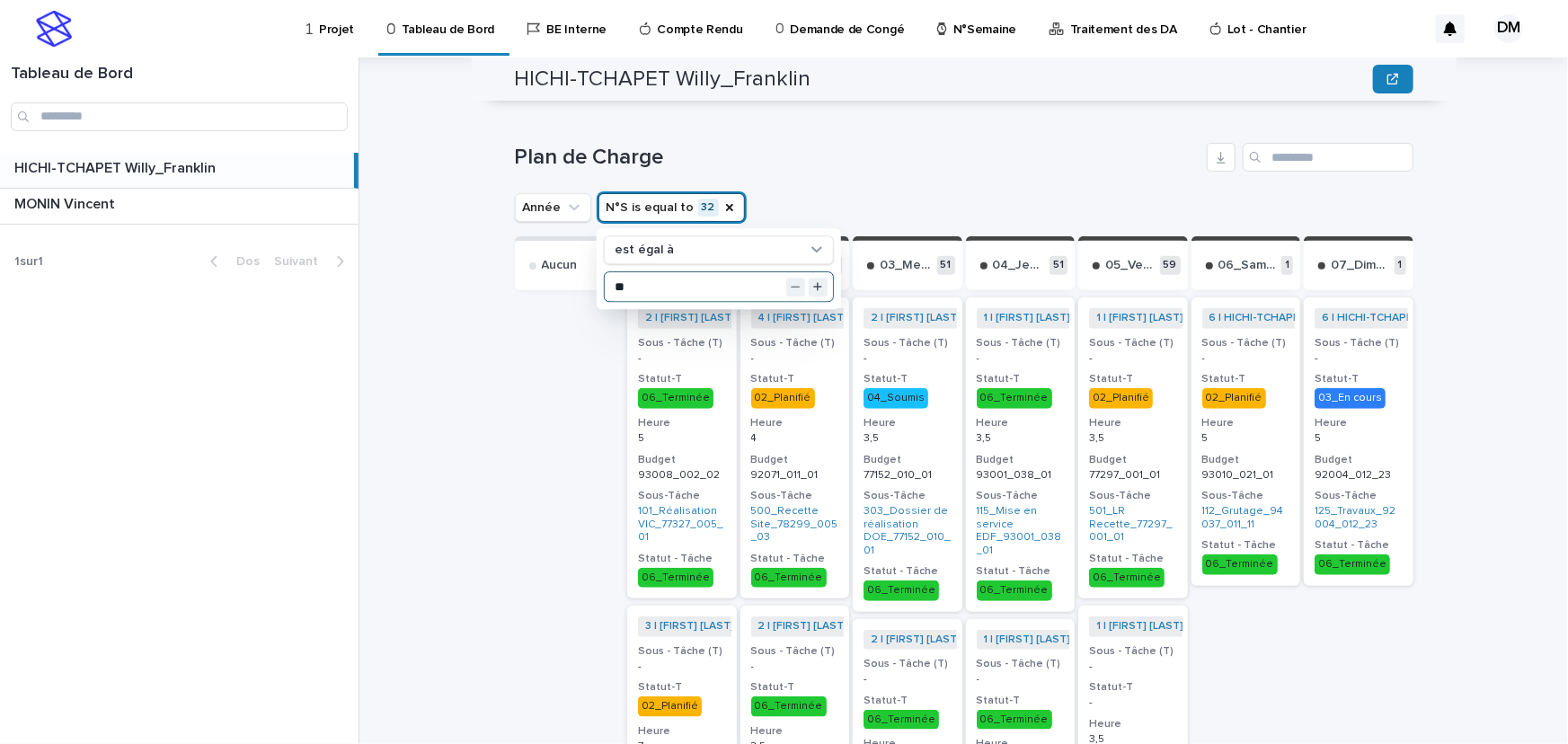 type on "**" 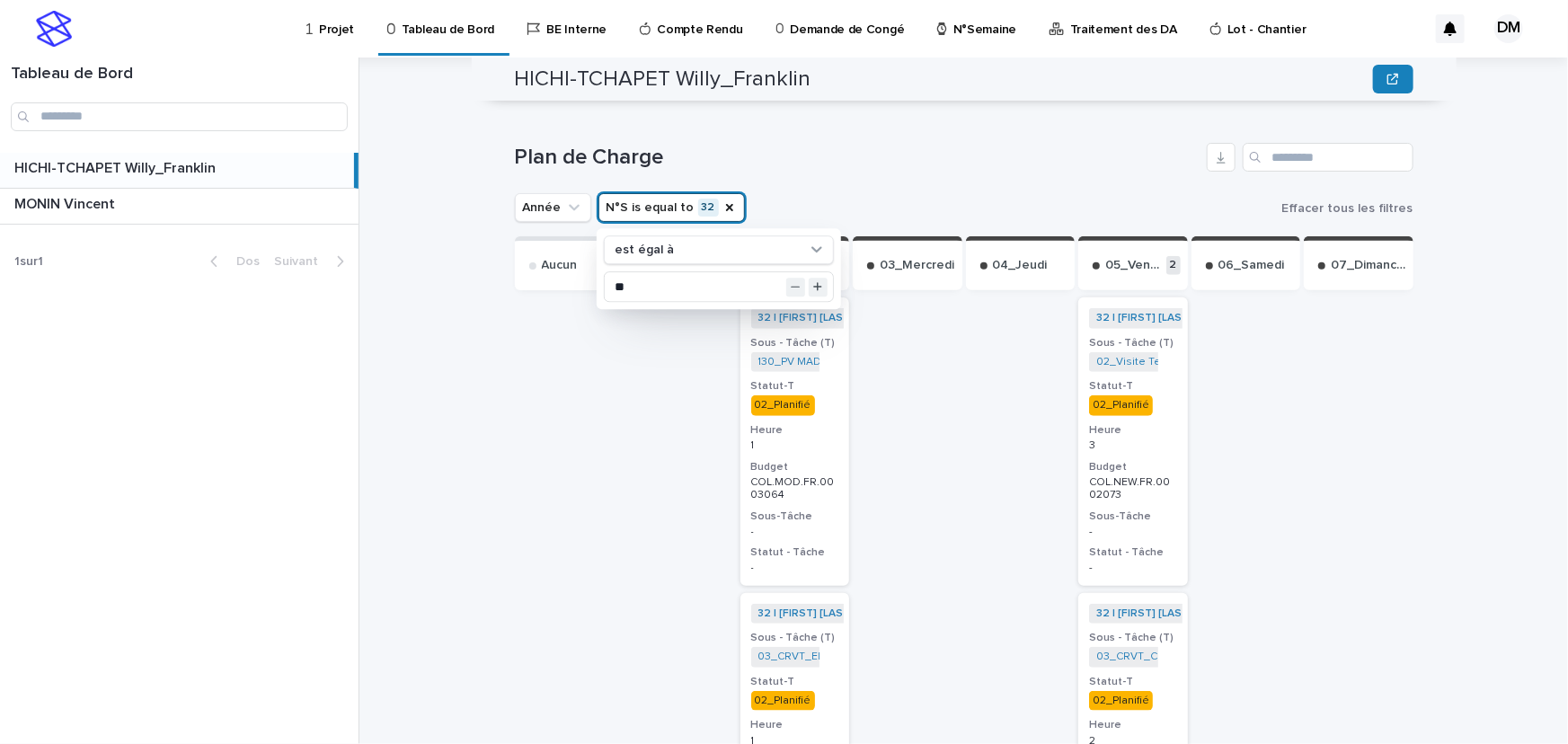 click on "Plan de Charge" at bounding box center [857, 157] 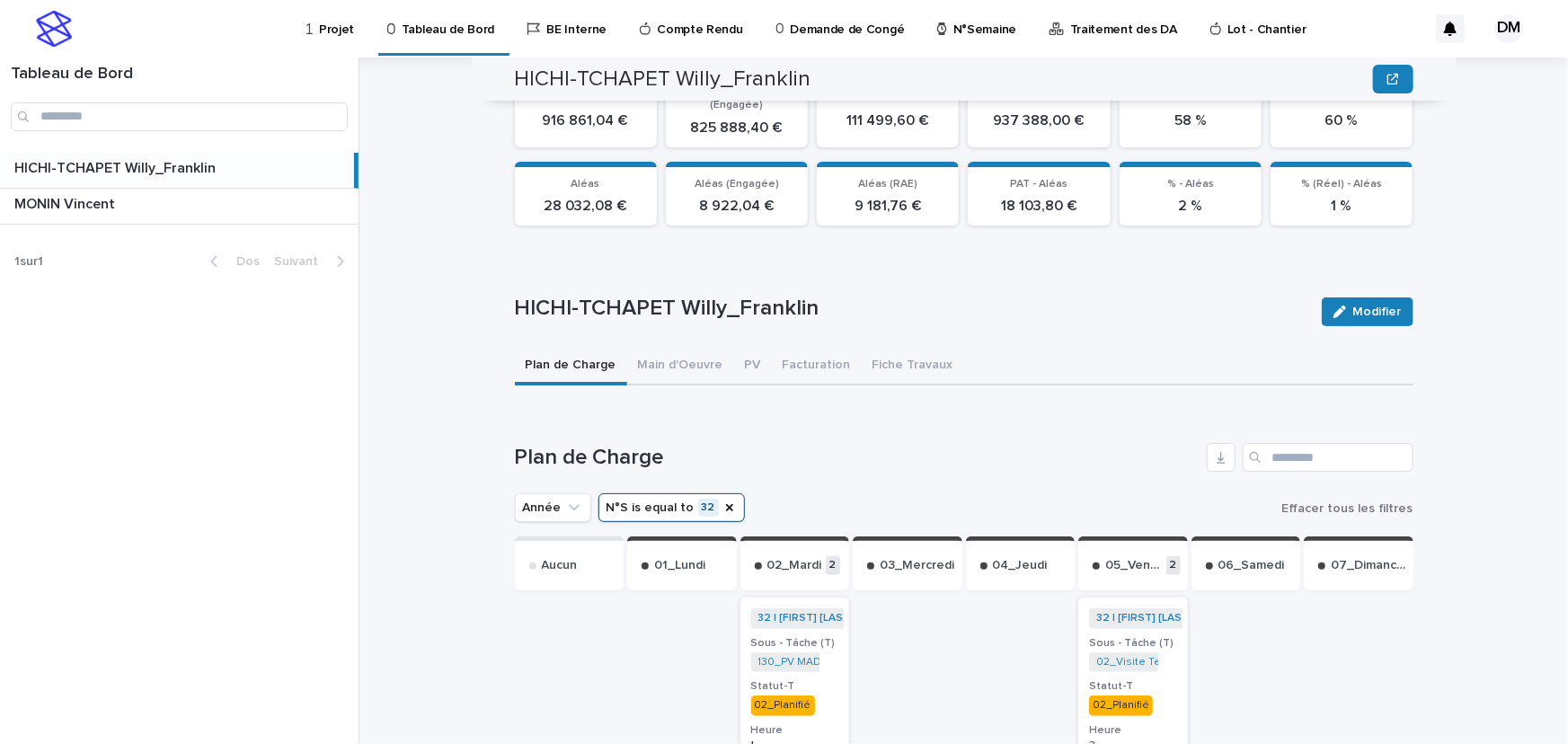 scroll, scrollTop: 762, scrollLeft: 0, axis: vertical 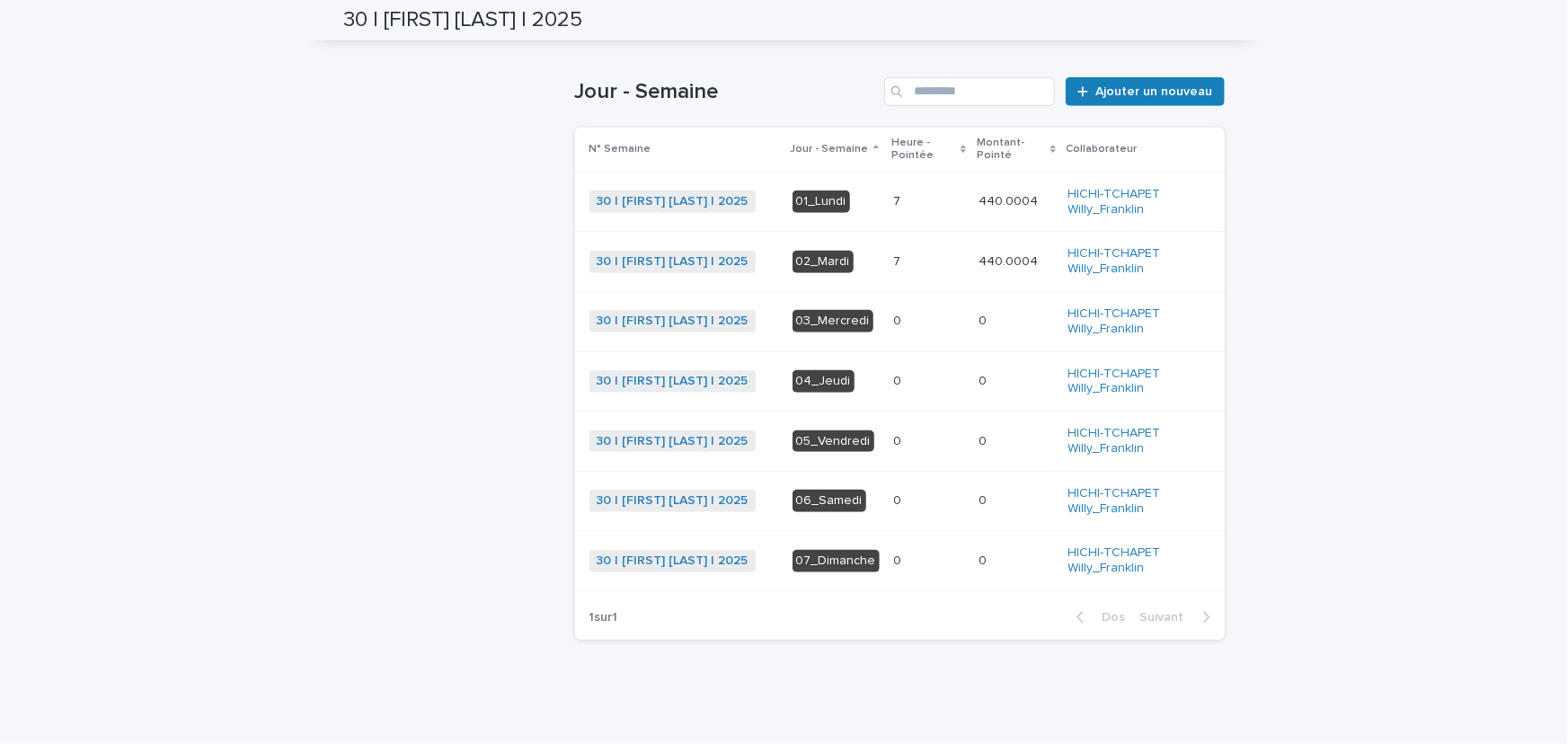 click on "0 0" at bounding box center [929, 321] 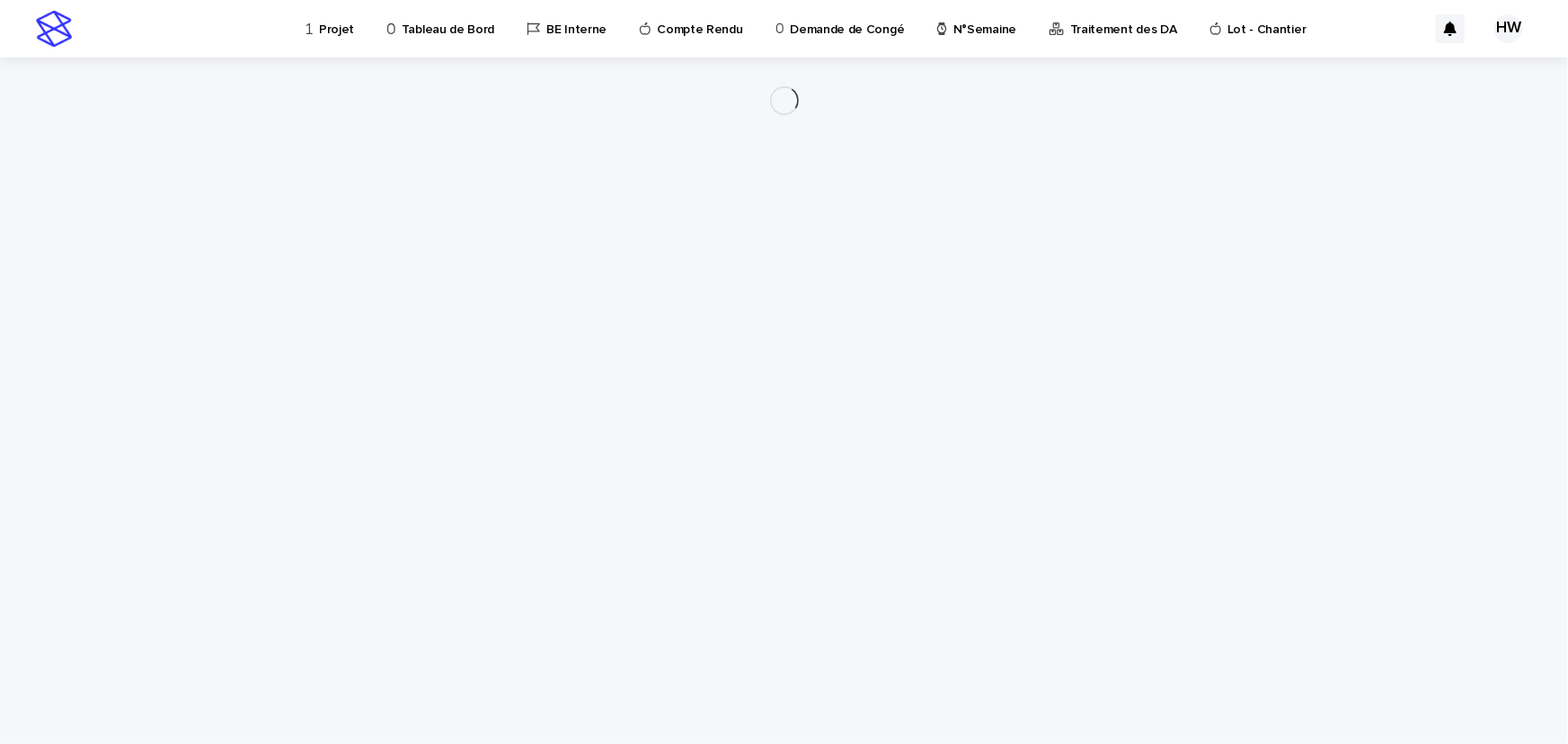scroll, scrollTop: 0, scrollLeft: 0, axis: both 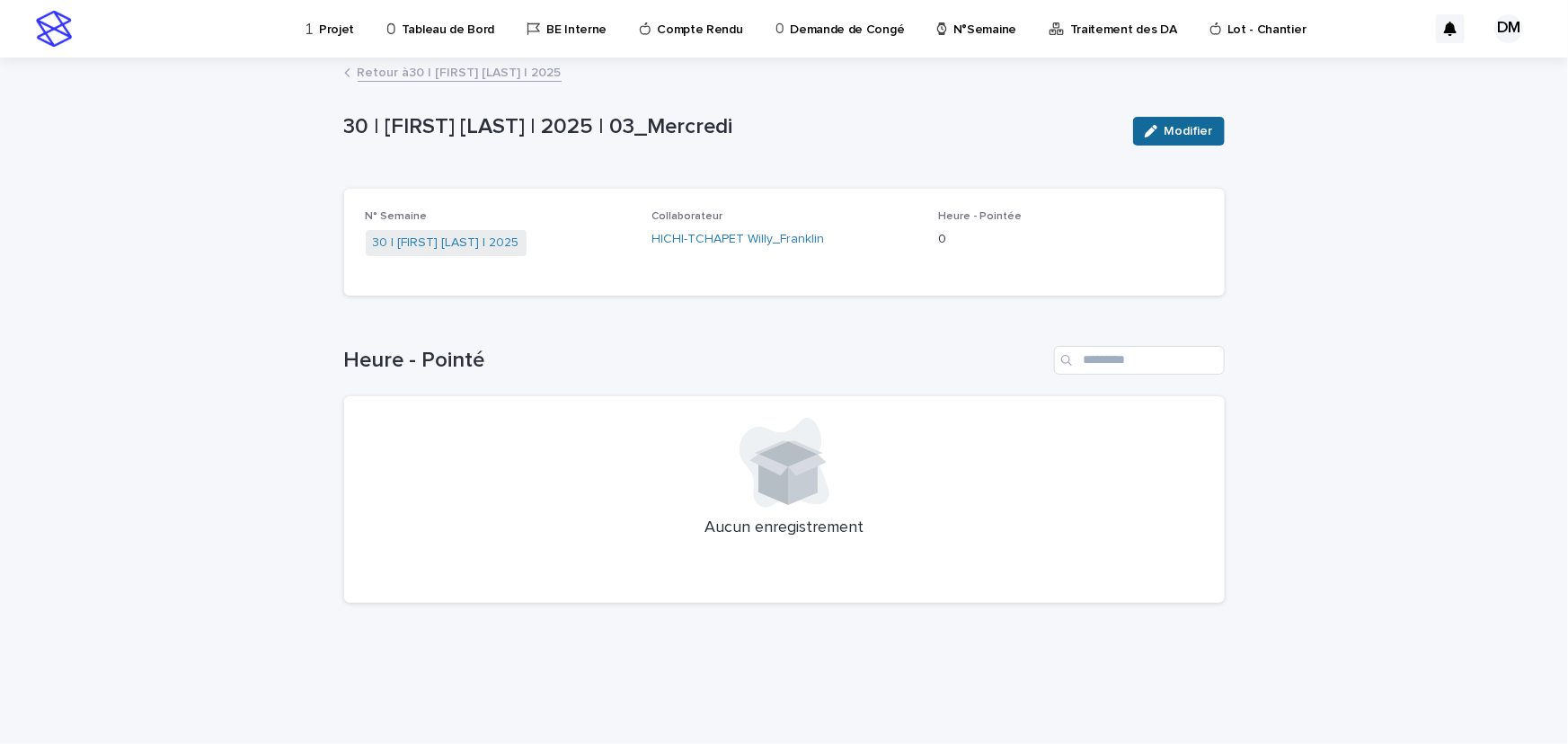 click 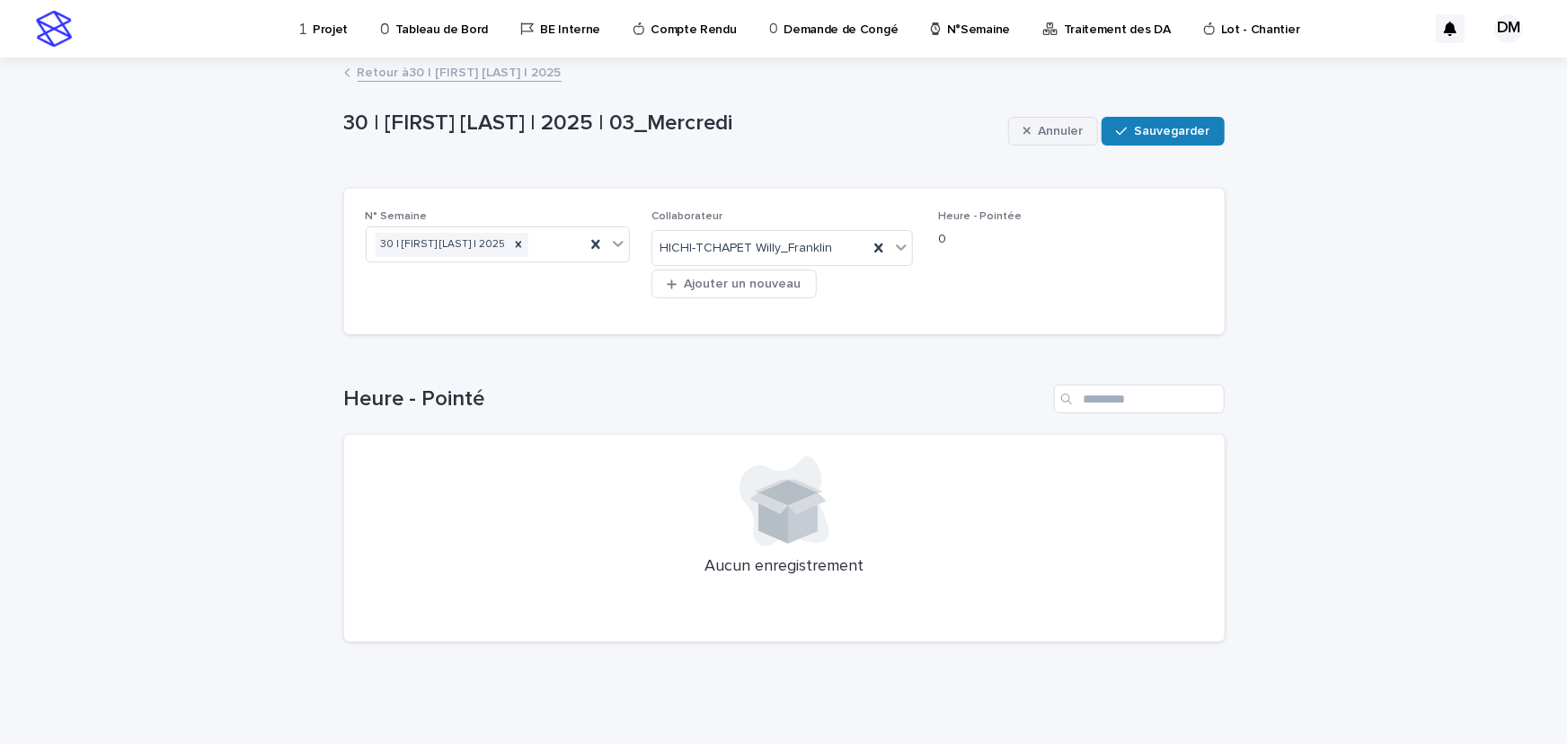 click at bounding box center [1031, 131] 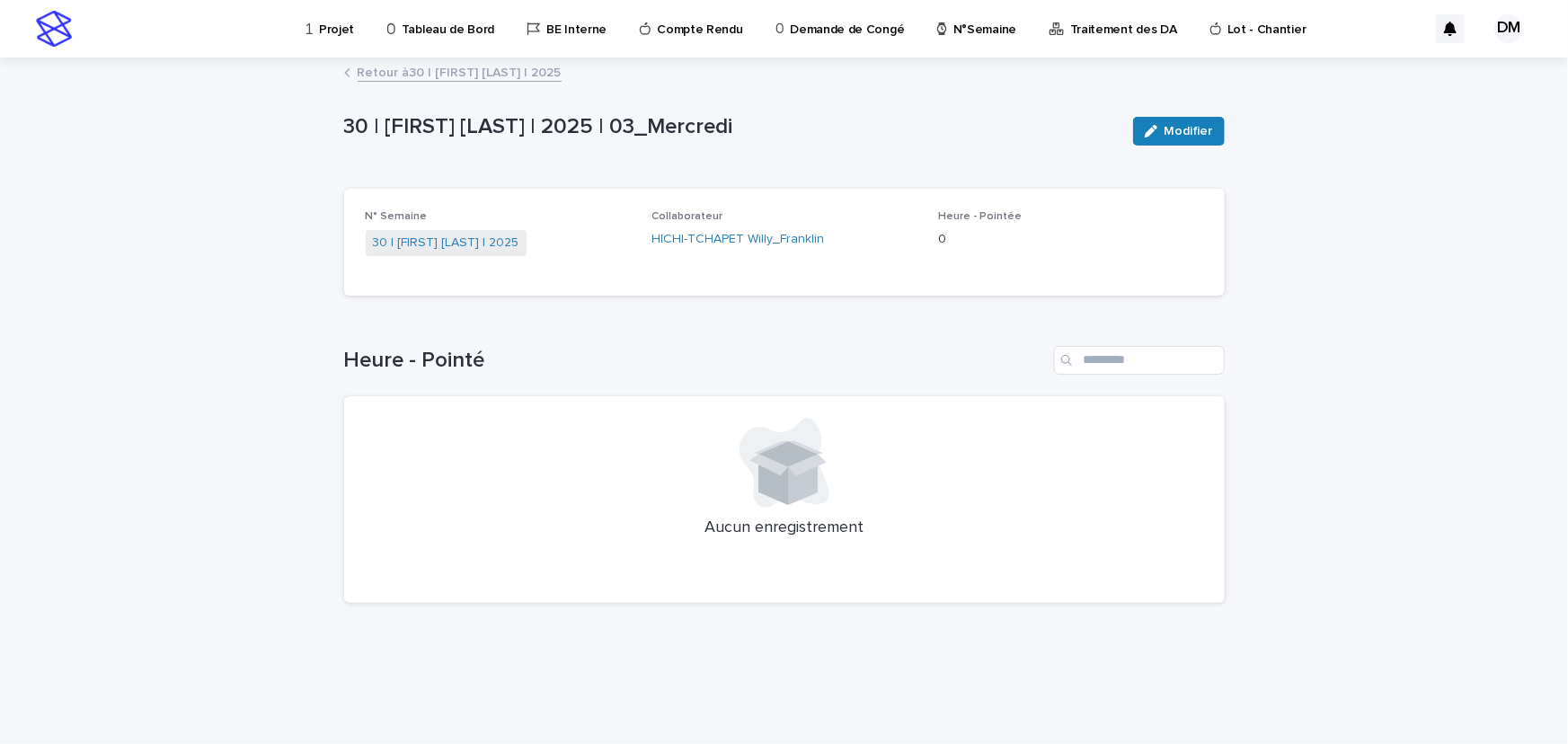 click on "Retour à" at bounding box center [384, 73] 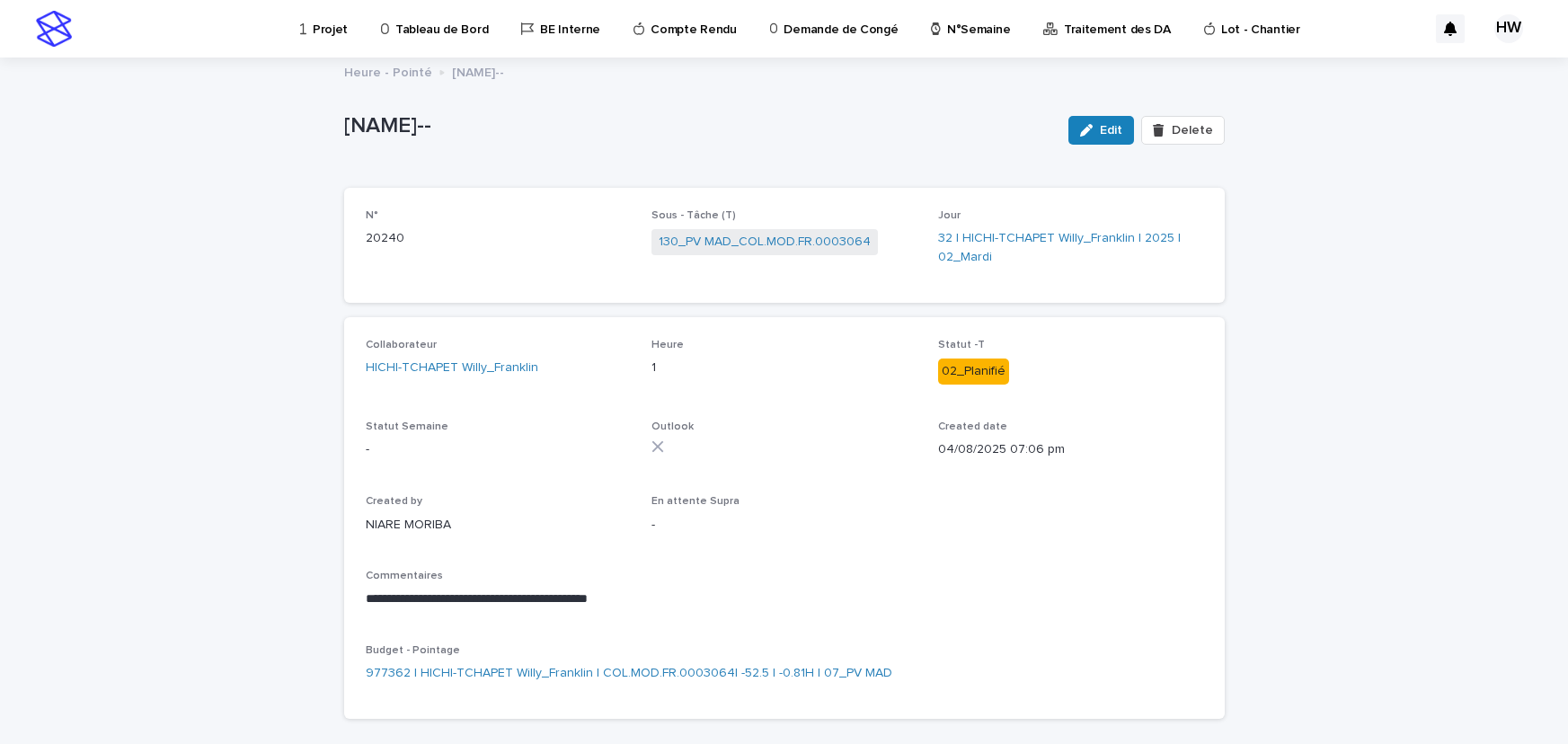 scroll, scrollTop: 0, scrollLeft: 0, axis: both 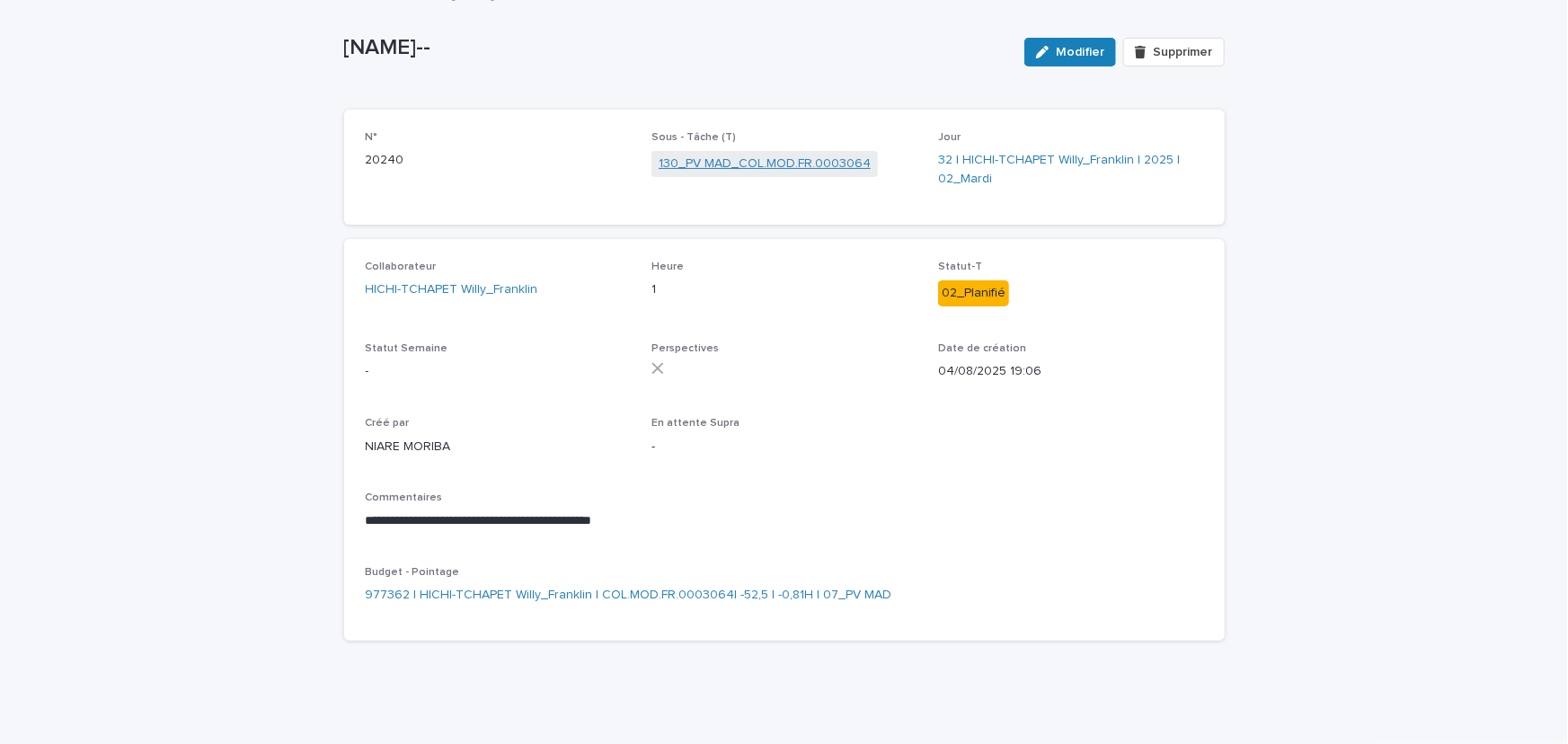 click on "130_PV MAD_COL.MOD.FR.0003064" at bounding box center (765, 164) 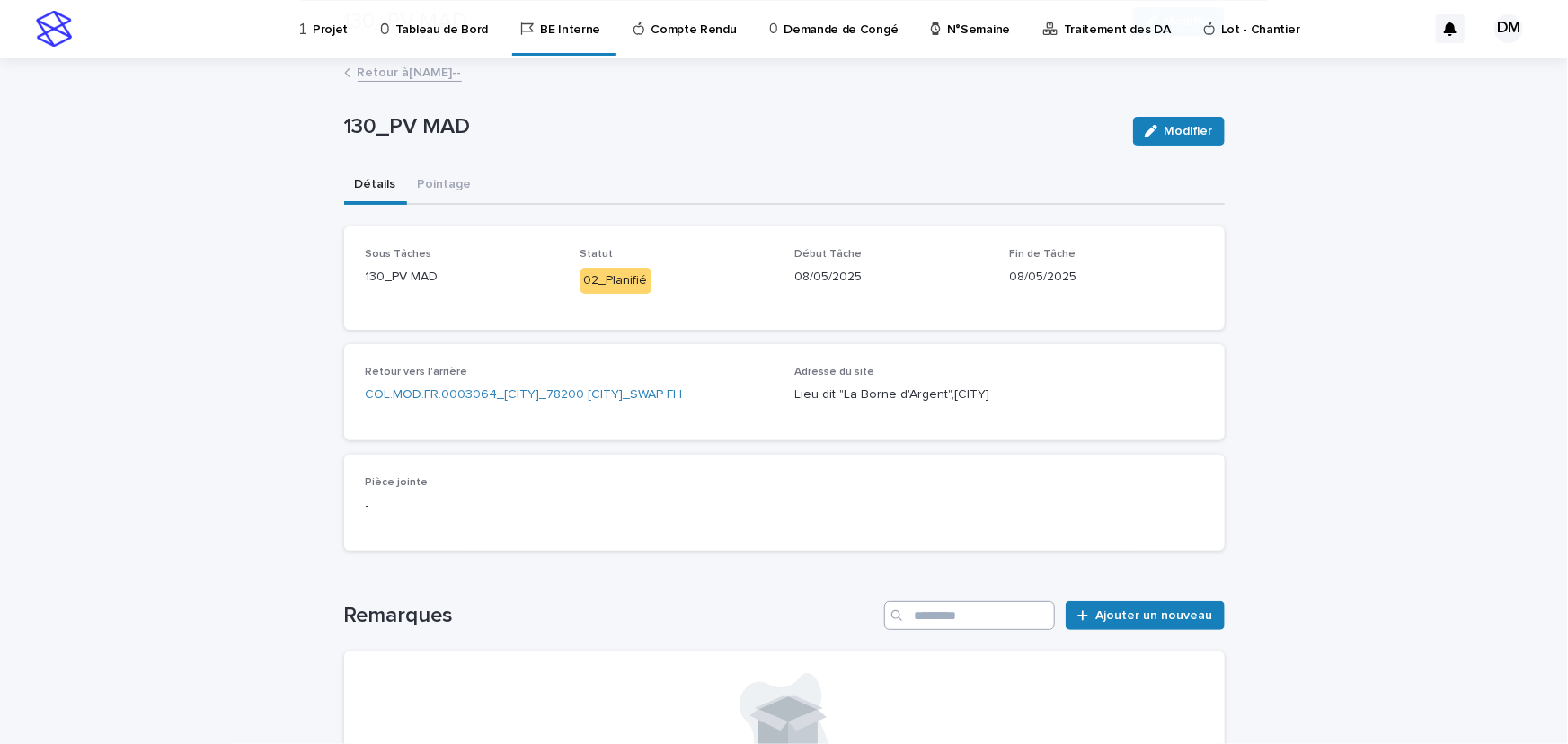scroll, scrollTop: 235, scrollLeft: 0, axis: vertical 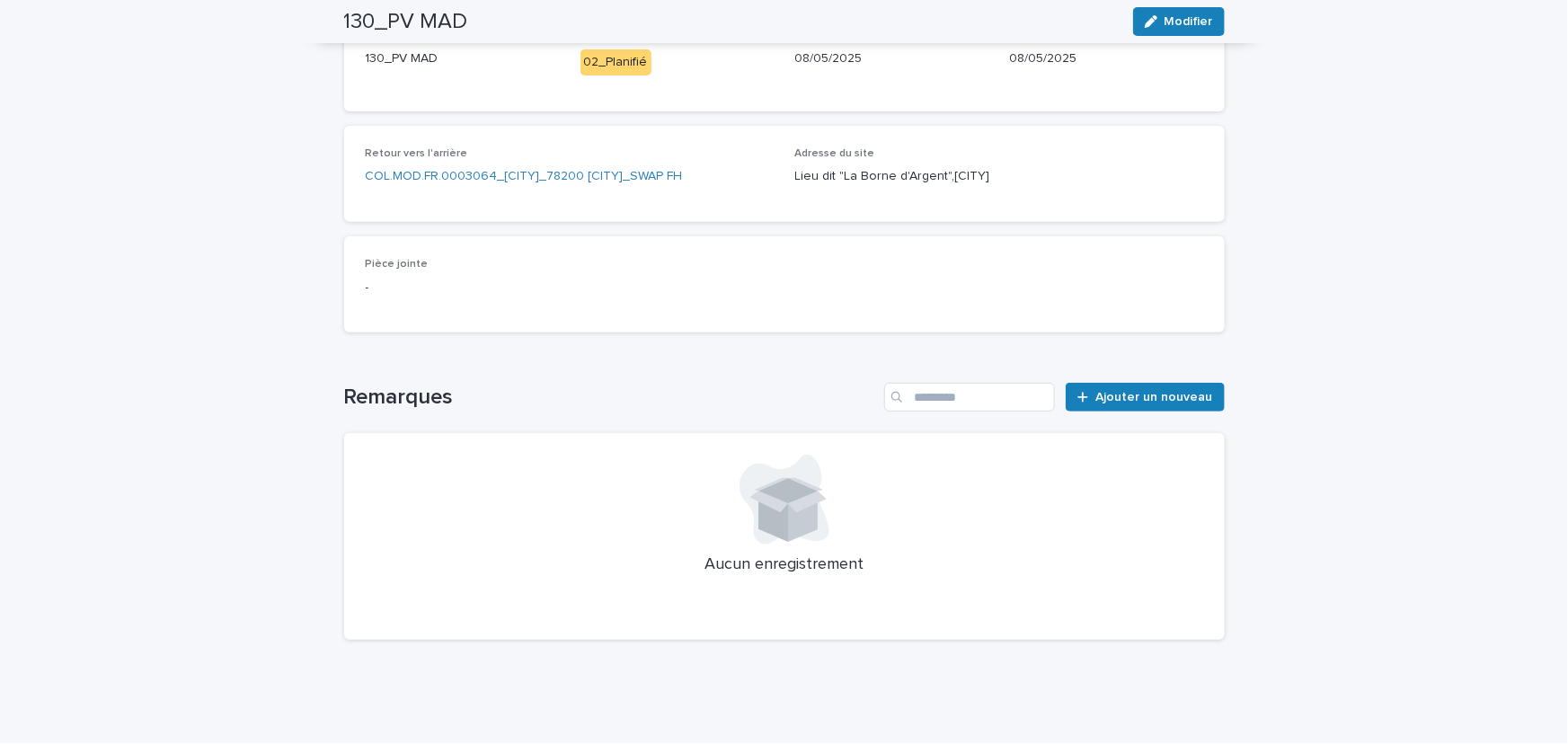click on "Pièce jointe -" at bounding box center [784, 284] 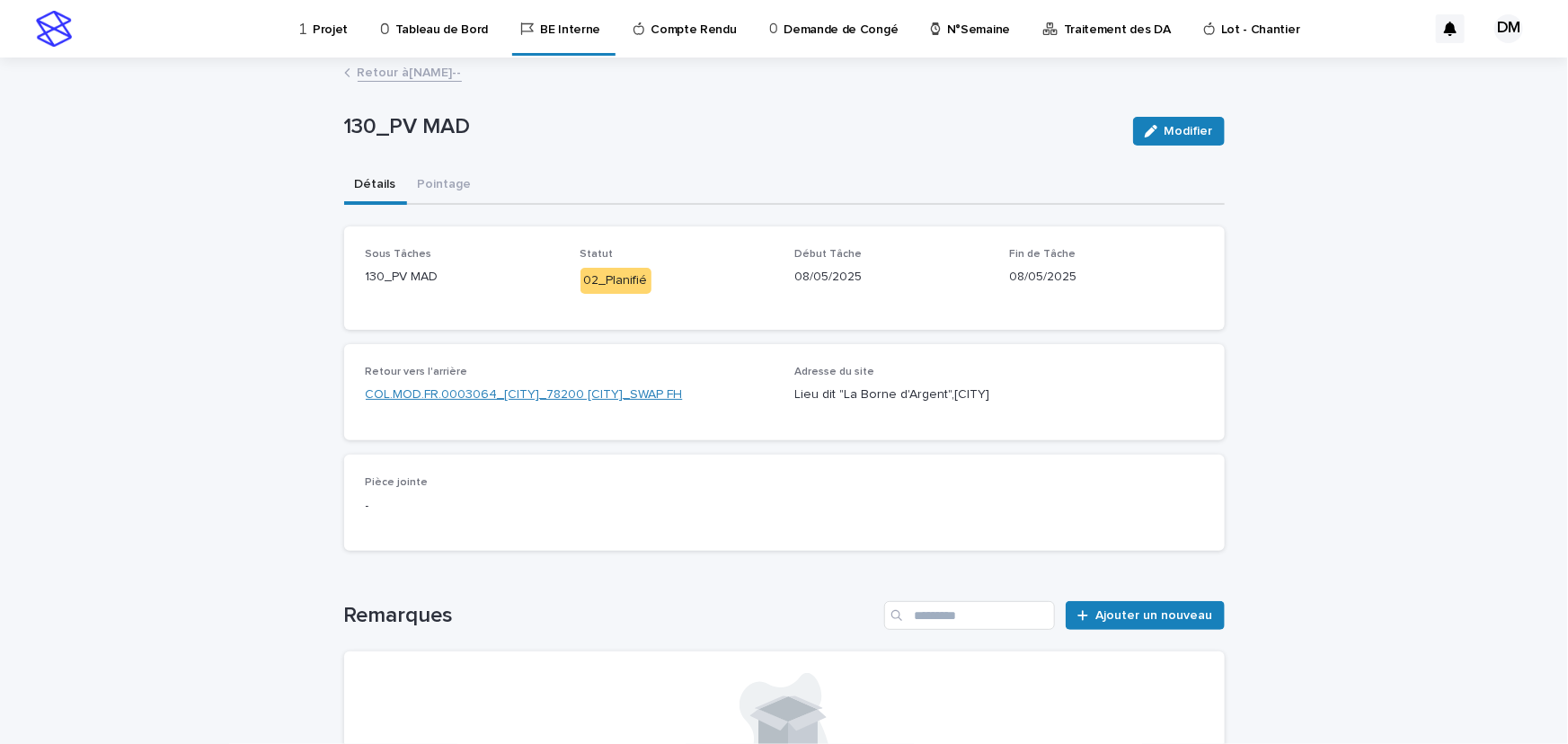 click on "COL.MOD.FR.0003064_BOISSY_MAUVOISIN_78200 Boissy-Mauvoisin_SWAP FH_08_PV MAD" at bounding box center (524, 394) 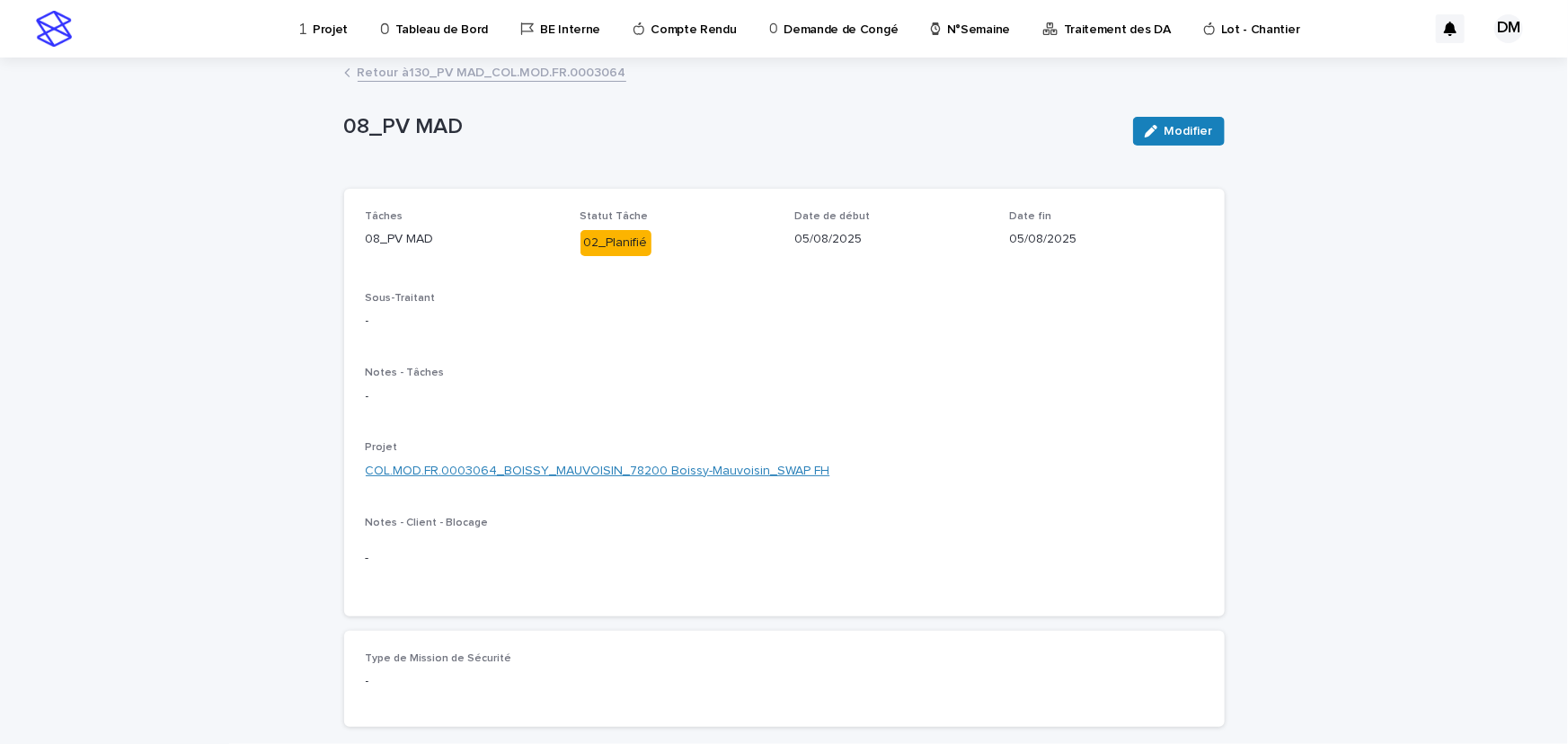 click on "COL.MOD.FR.0003064_BOISSY_MAUVOISIN_78200 Boissy-Mauvoisin_SWAP FH" at bounding box center (598, 471) 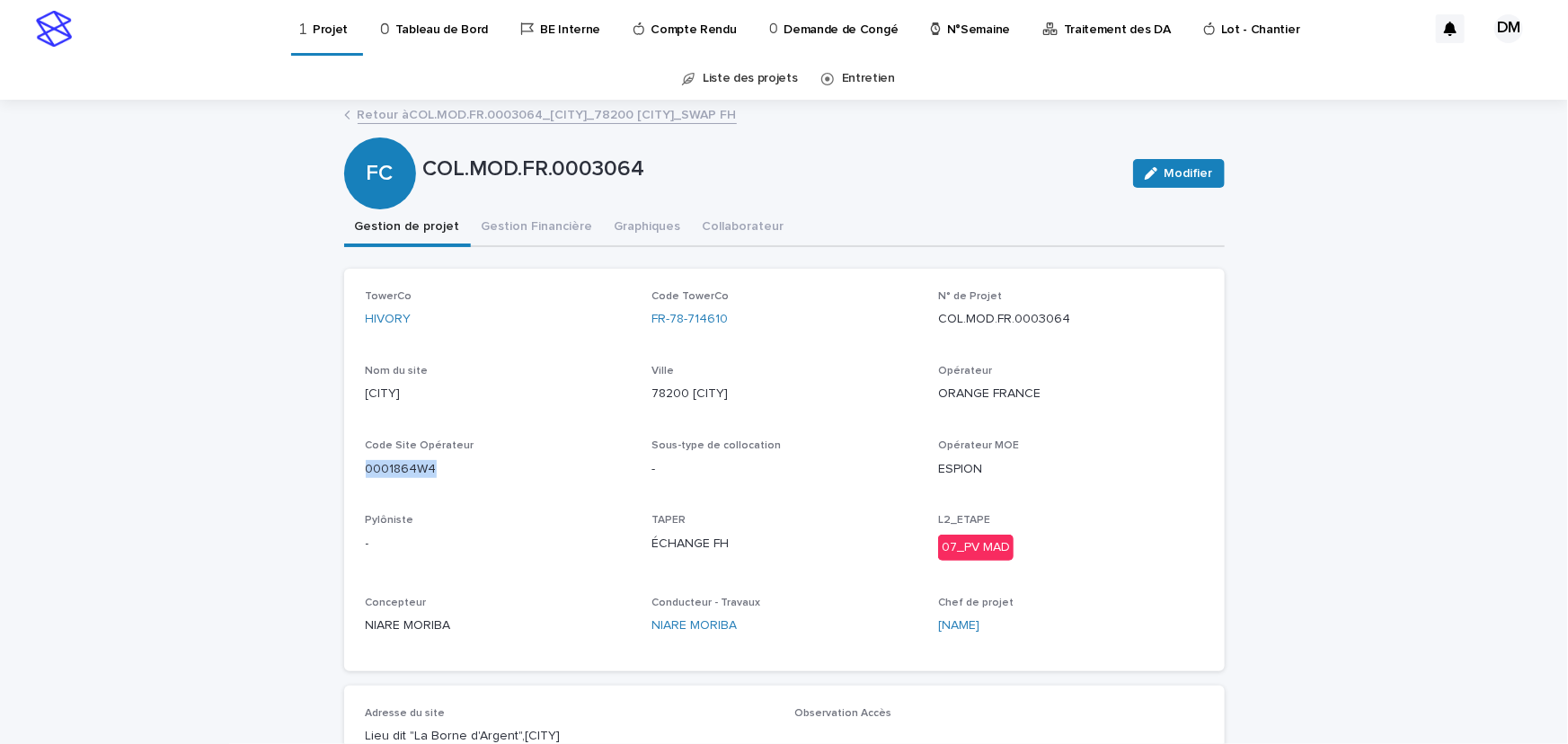 drag, startPoint x: 435, startPoint y: 467, endPoint x: 358, endPoint y: 473, distance: 77.233412 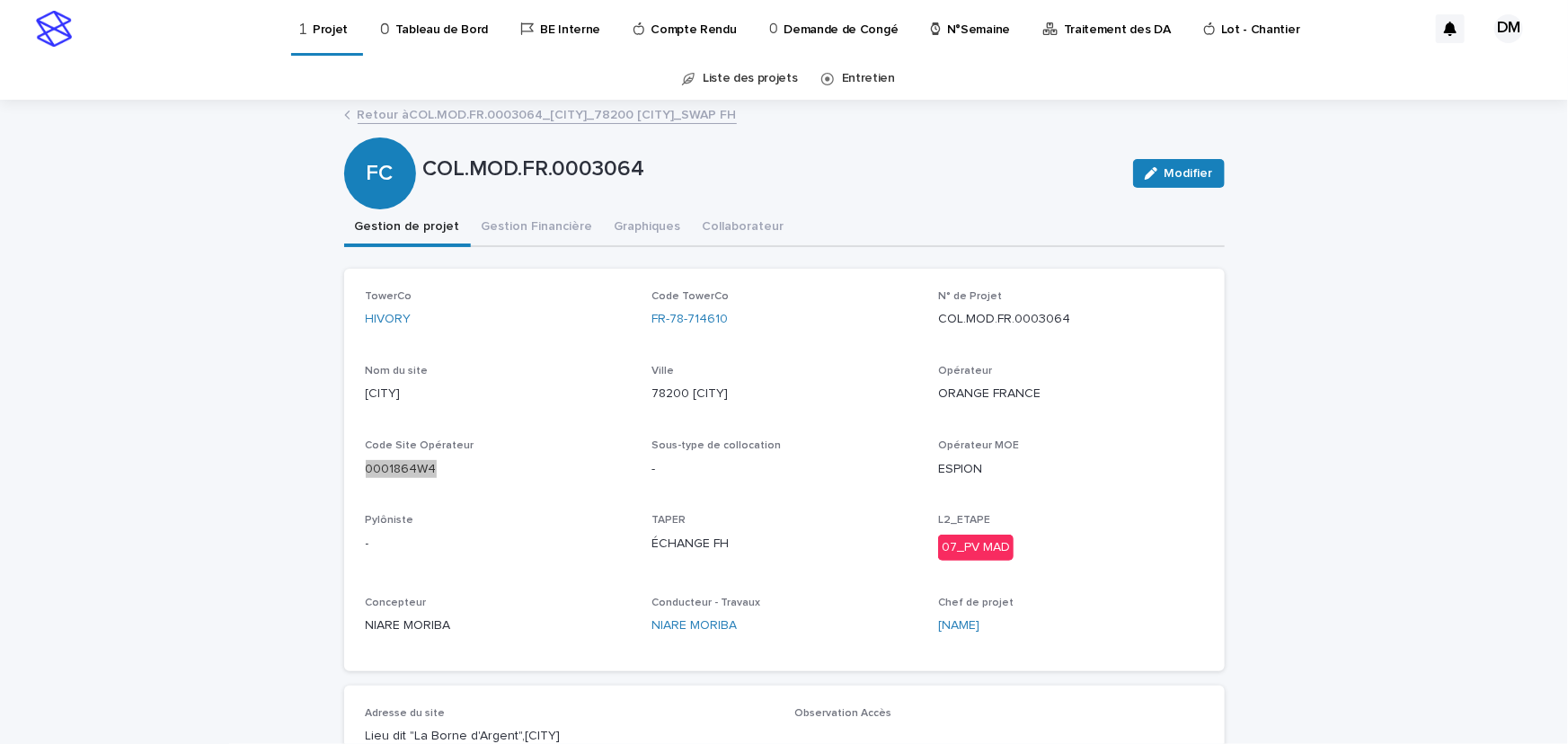 scroll, scrollTop: 244, scrollLeft: 0, axis: vertical 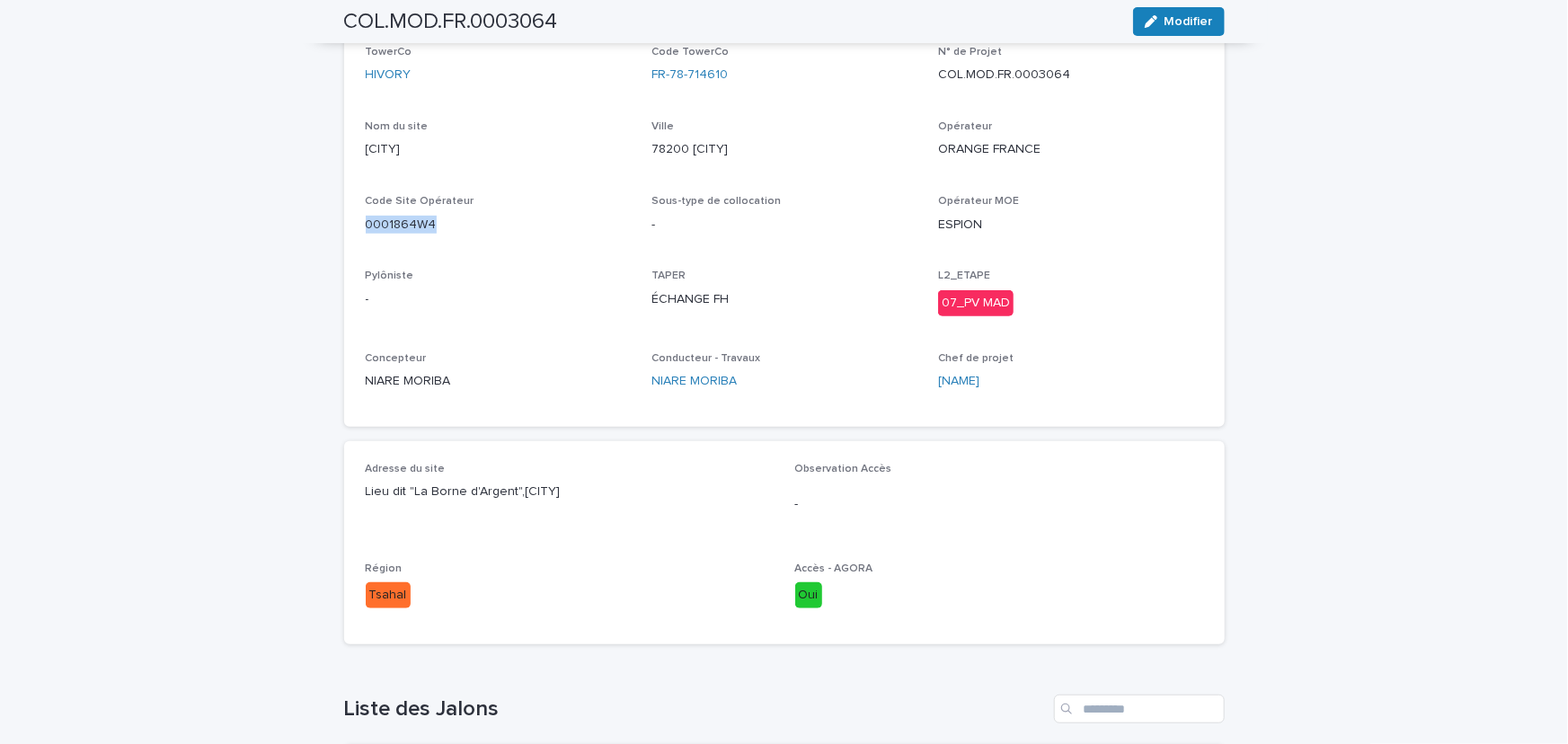 drag, startPoint x: 353, startPoint y: 487, endPoint x: 624, endPoint y: 489, distance: 271.00738 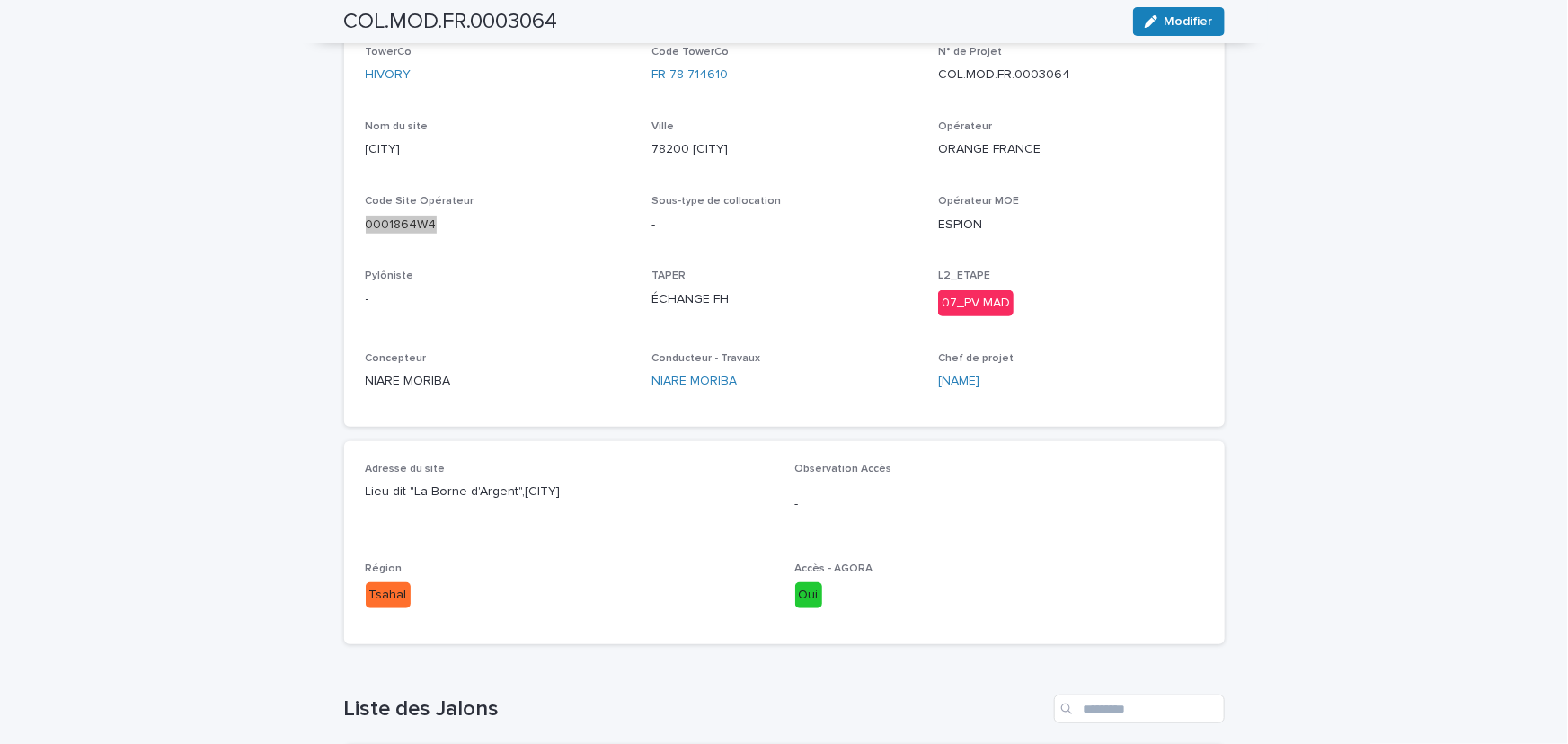scroll, scrollTop: 81, scrollLeft: 0, axis: vertical 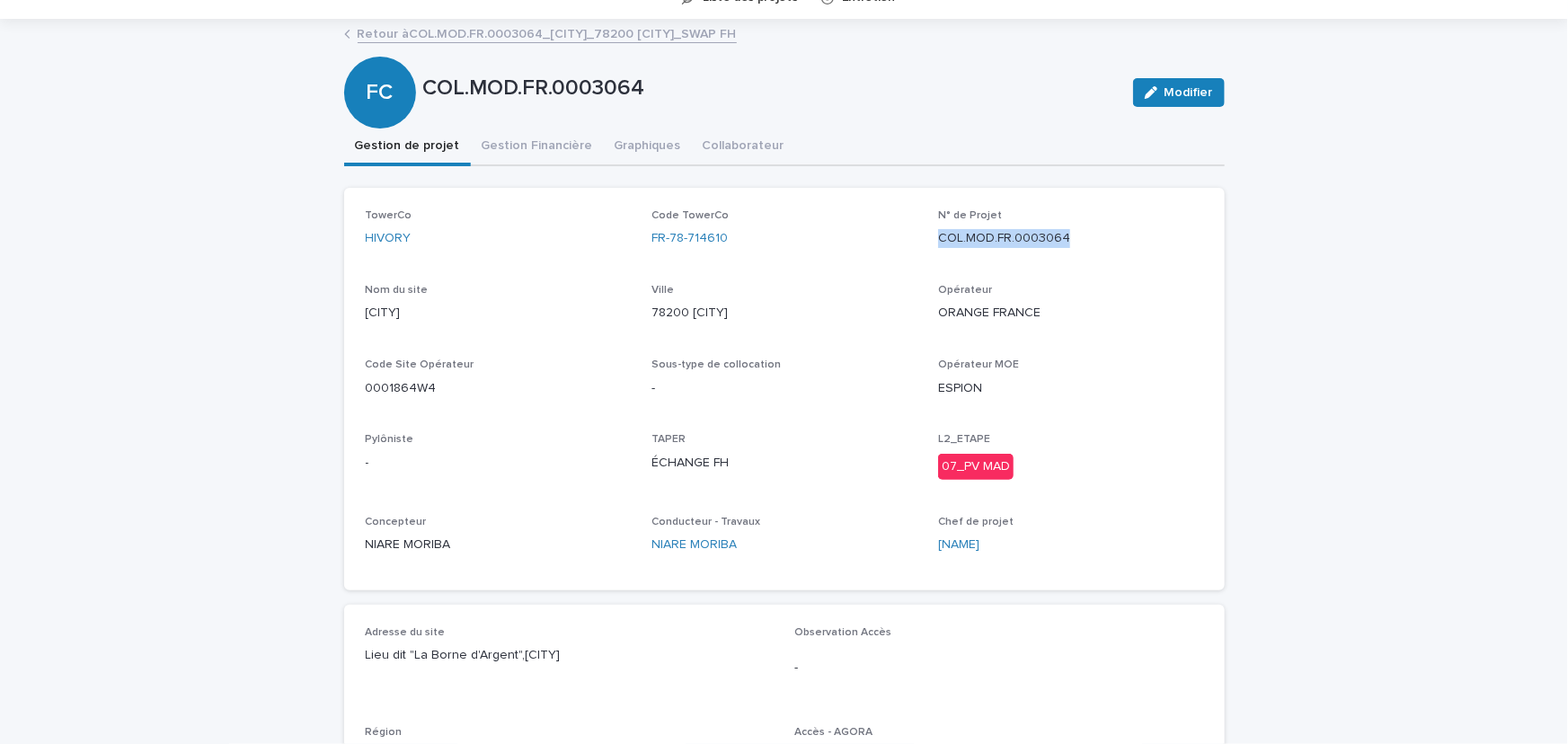 drag, startPoint x: 1061, startPoint y: 234, endPoint x: 926, endPoint y: 237, distance: 135.03333 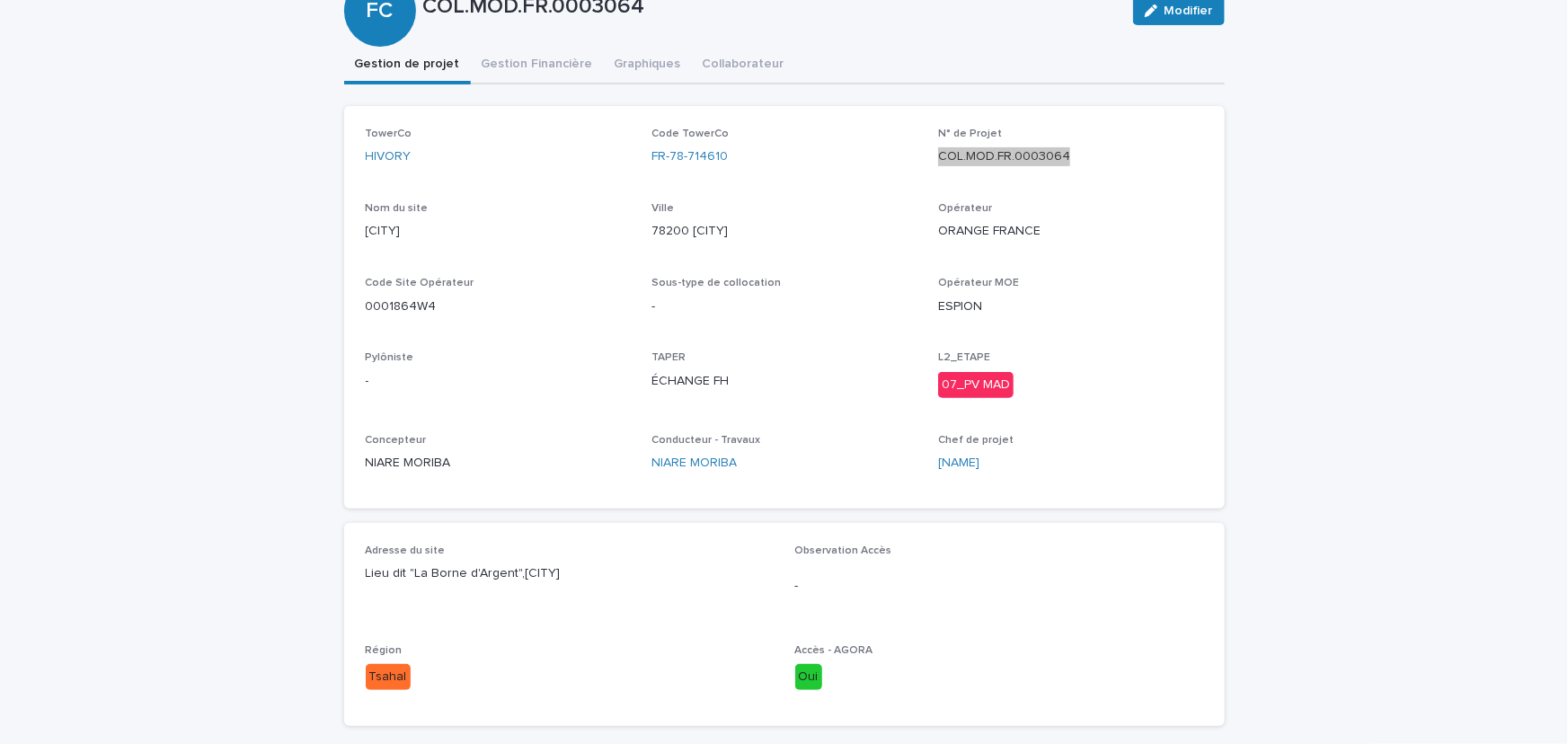 scroll, scrollTop: 817, scrollLeft: 0, axis: vertical 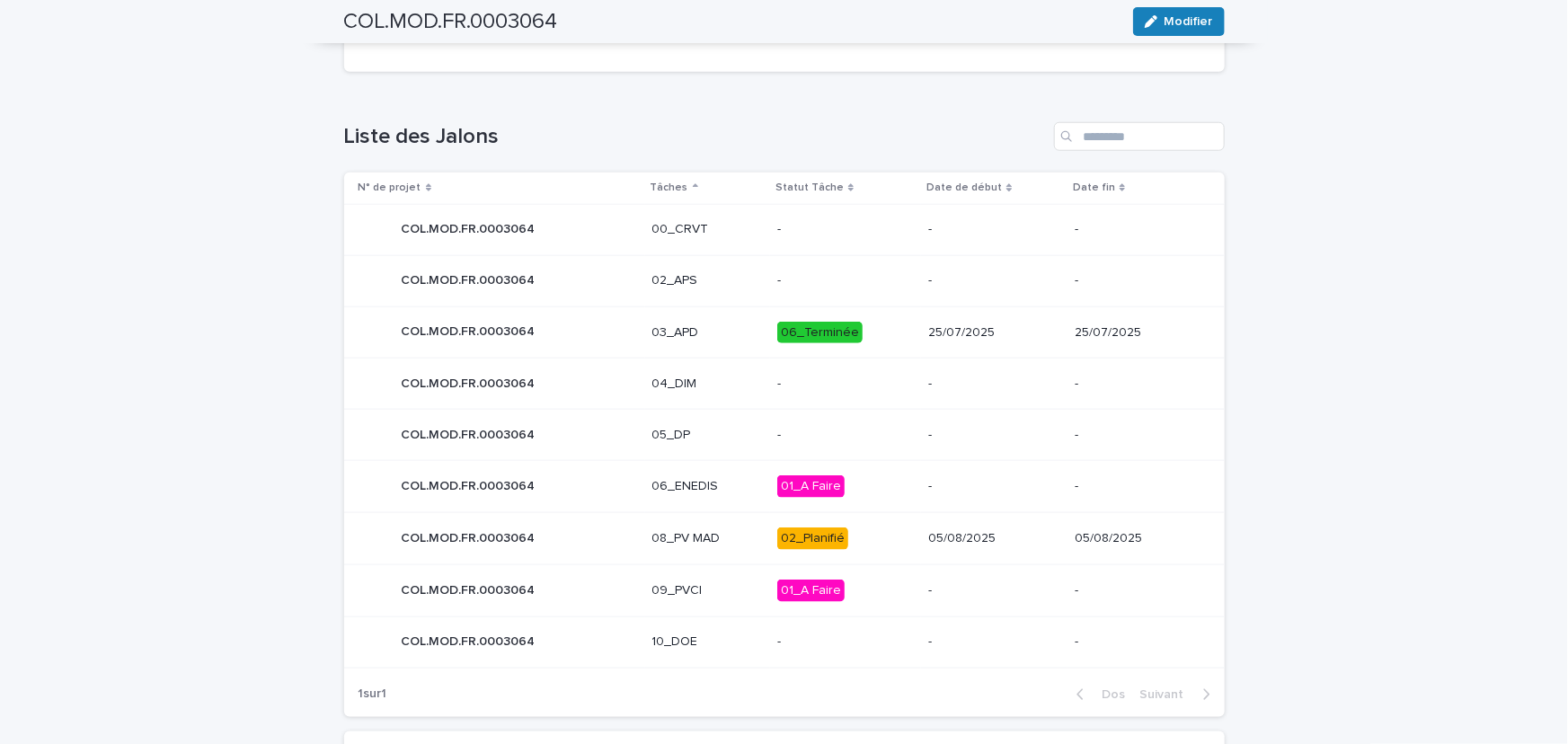 click on "06_Terminée" at bounding box center [846, 332] 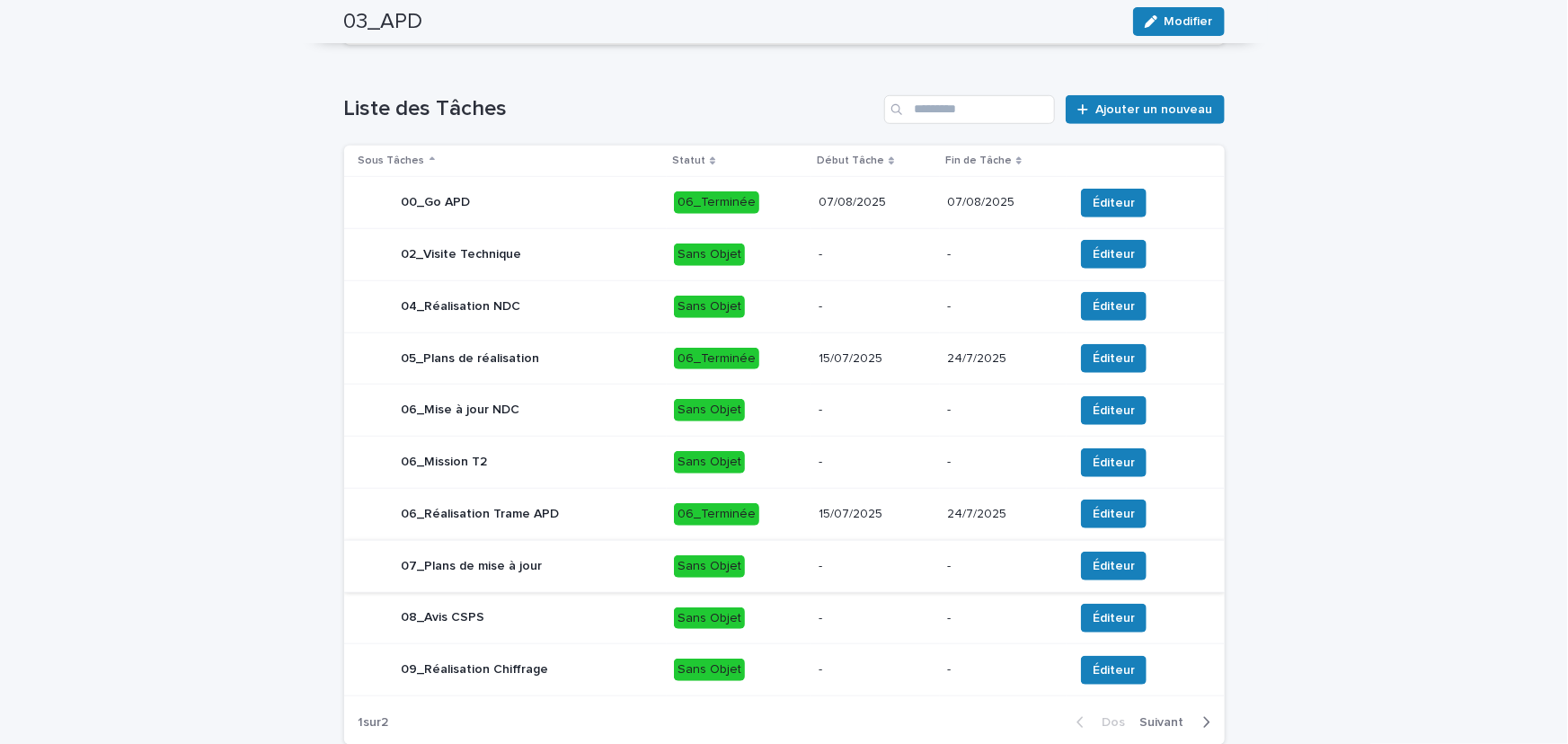 scroll, scrollTop: 675, scrollLeft: 0, axis: vertical 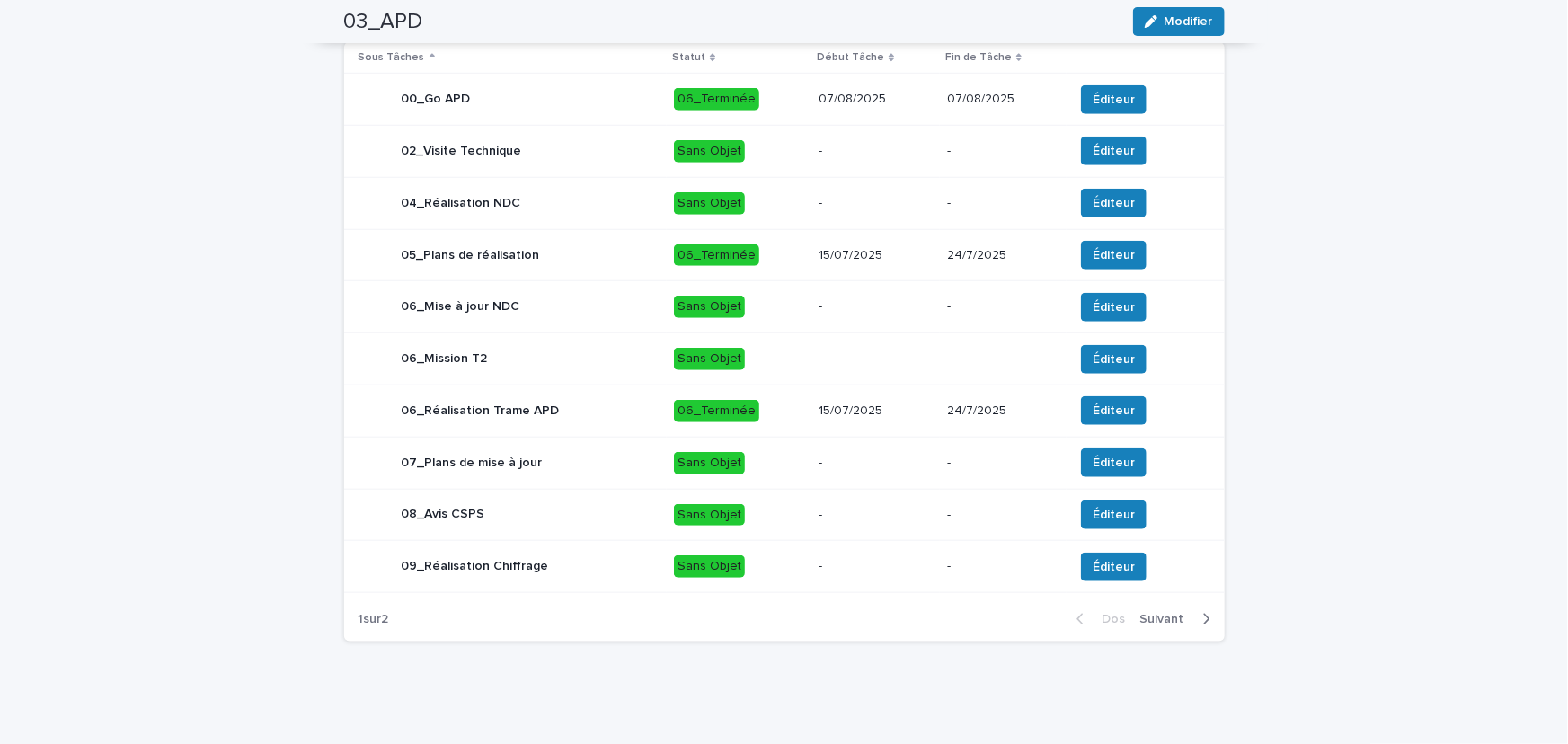 click on "Suivant" at bounding box center (1162, 619) 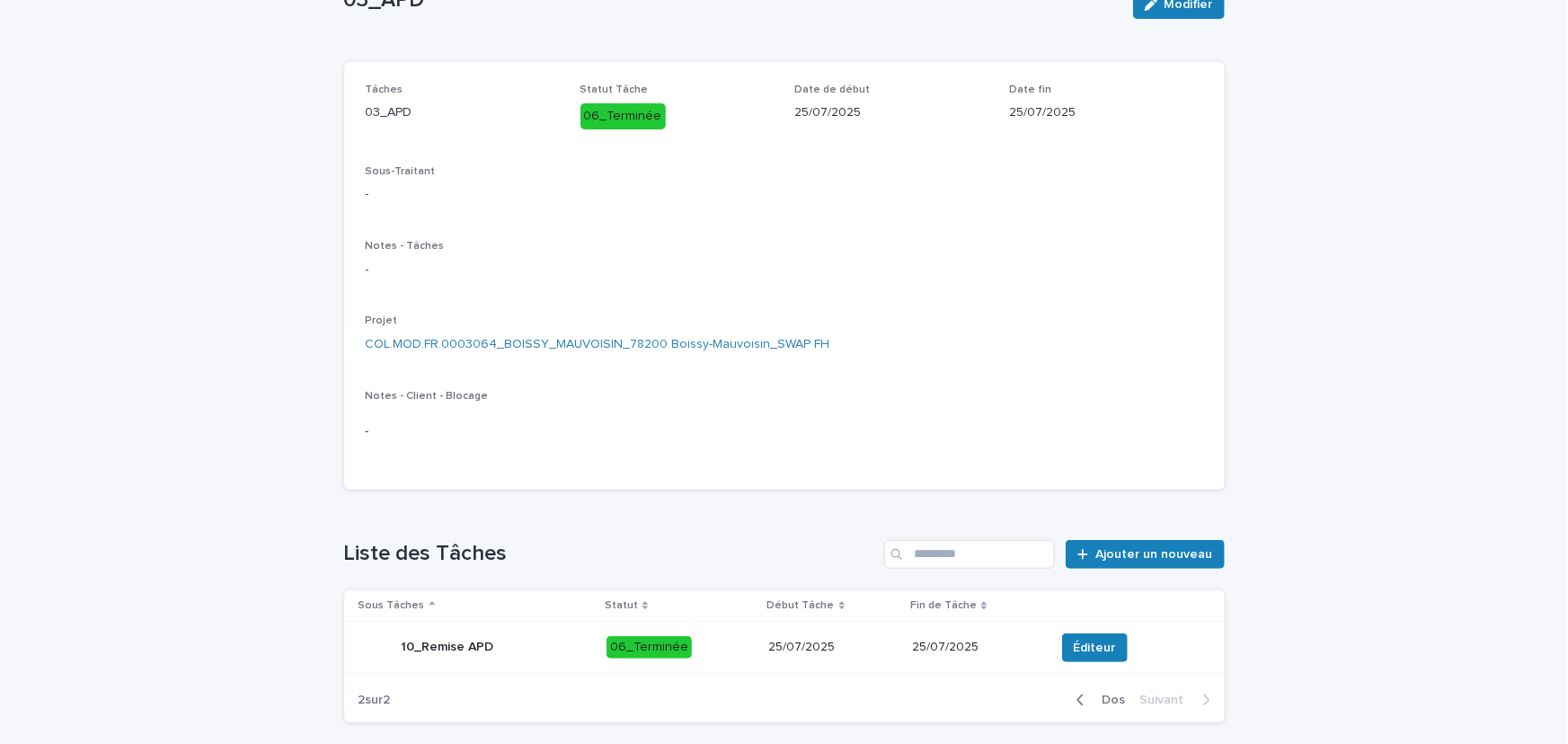 scroll, scrollTop: 0, scrollLeft: 0, axis: both 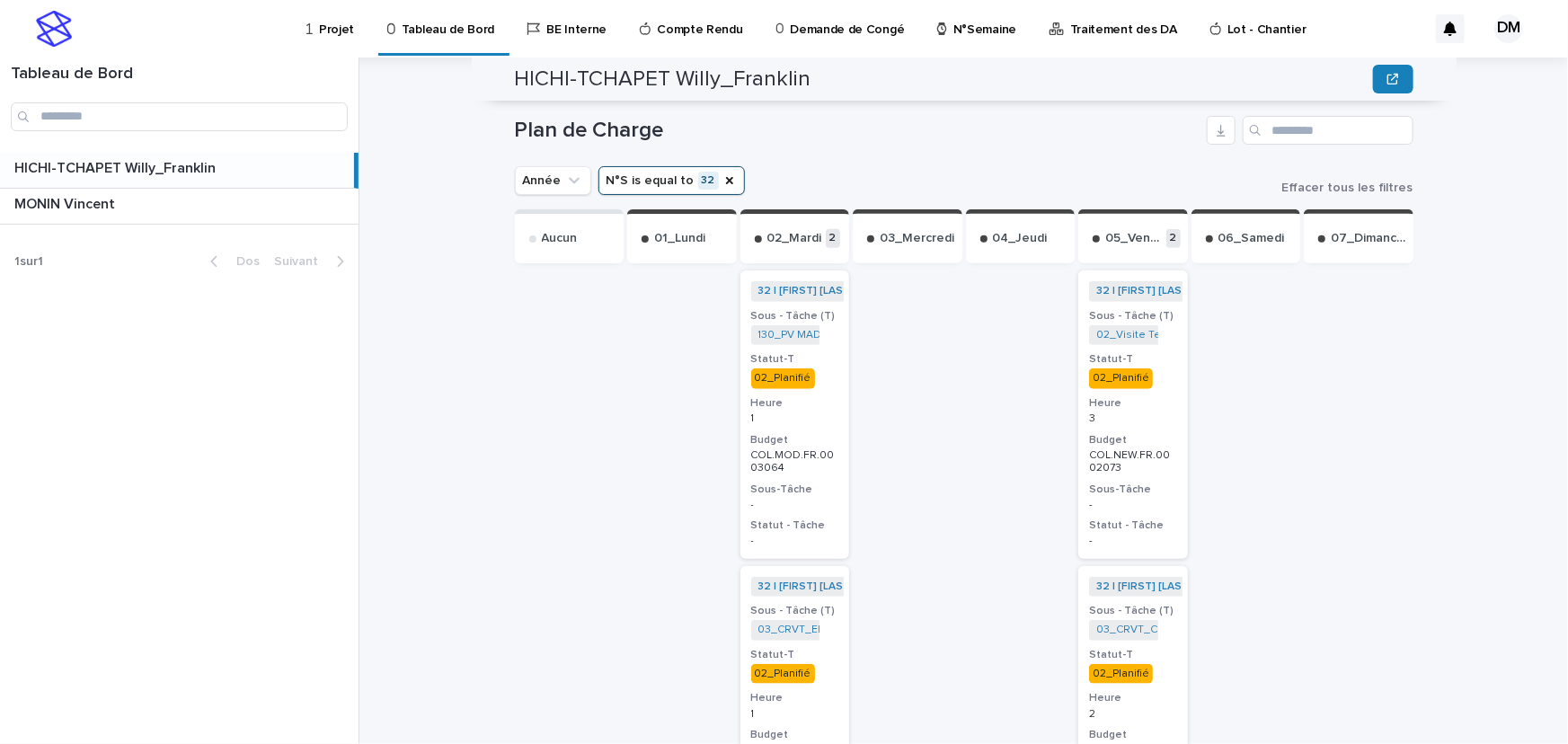 click at bounding box center [1021, 608] 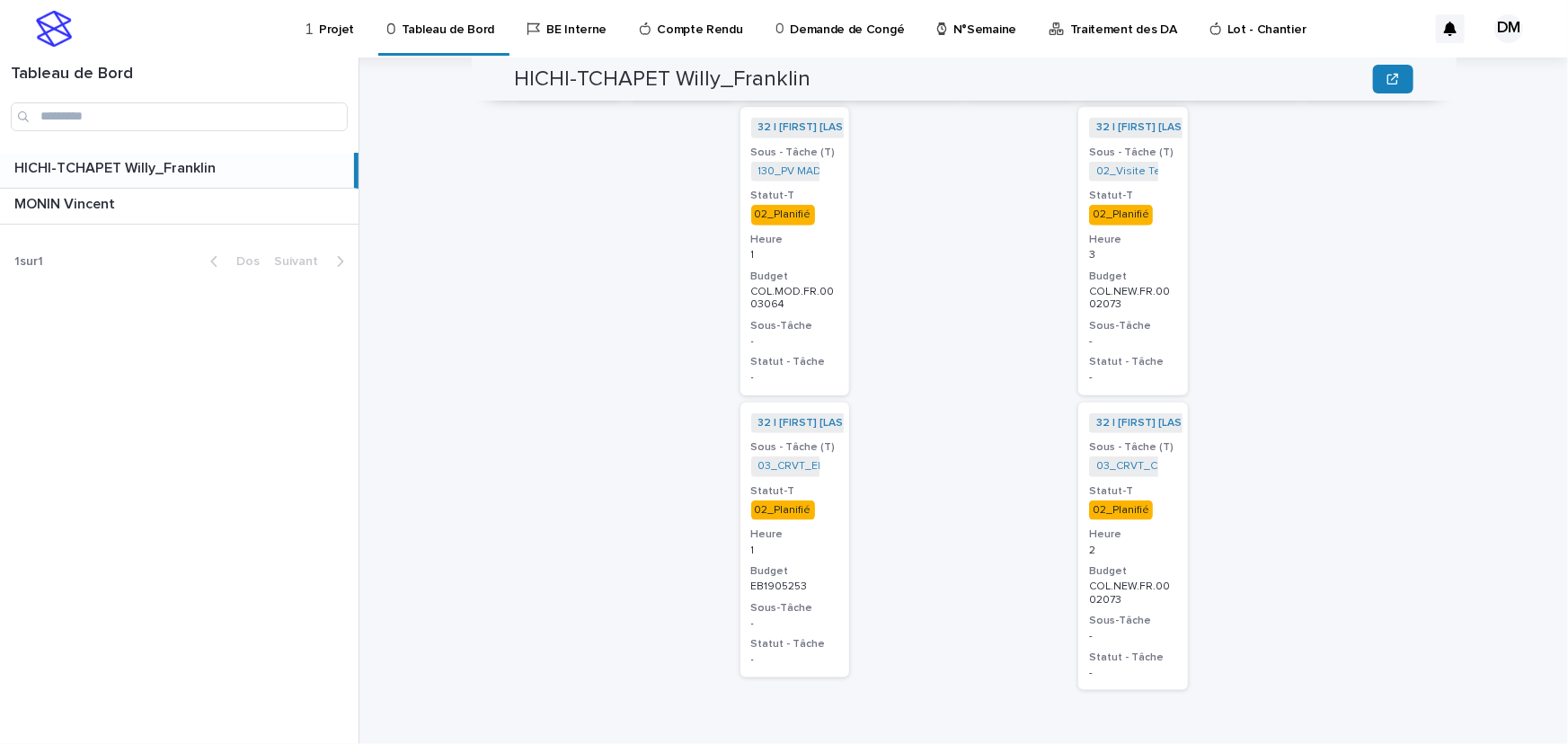 scroll, scrollTop: 435, scrollLeft: 0, axis: vertical 